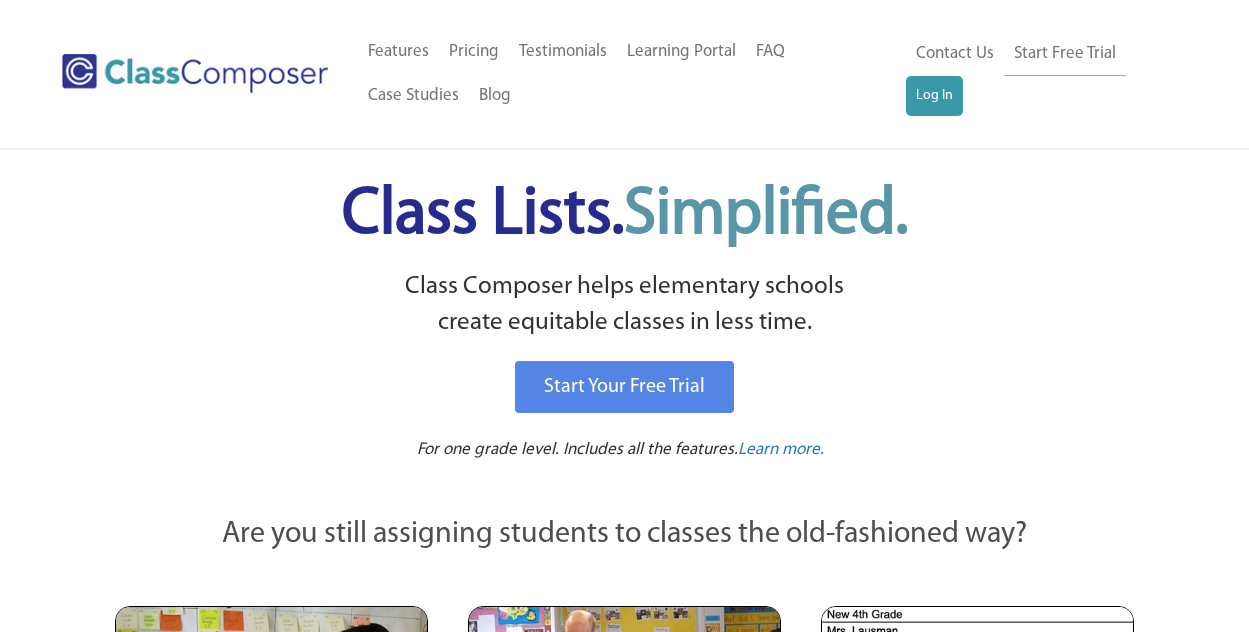 scroll, scrollTop: 0, scrollLeft: 0, axis: both 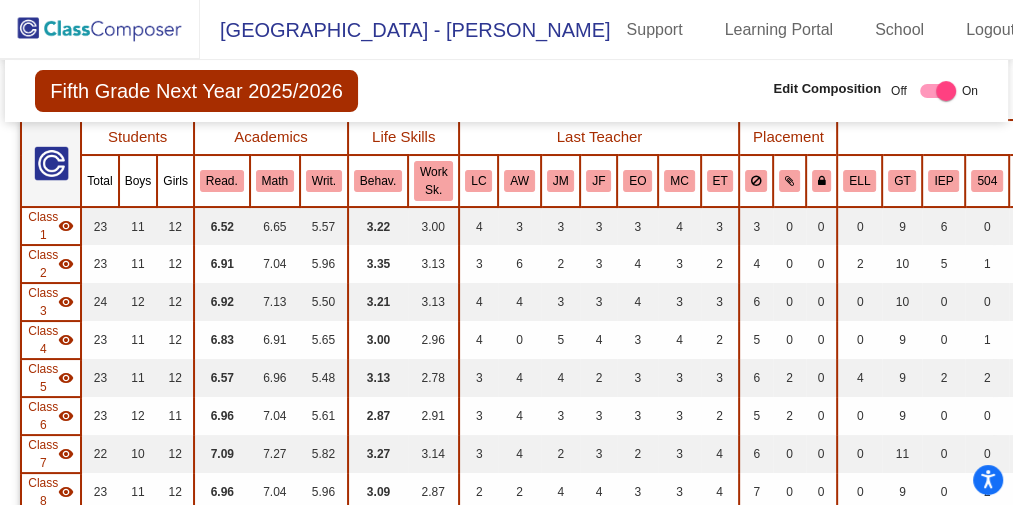 click 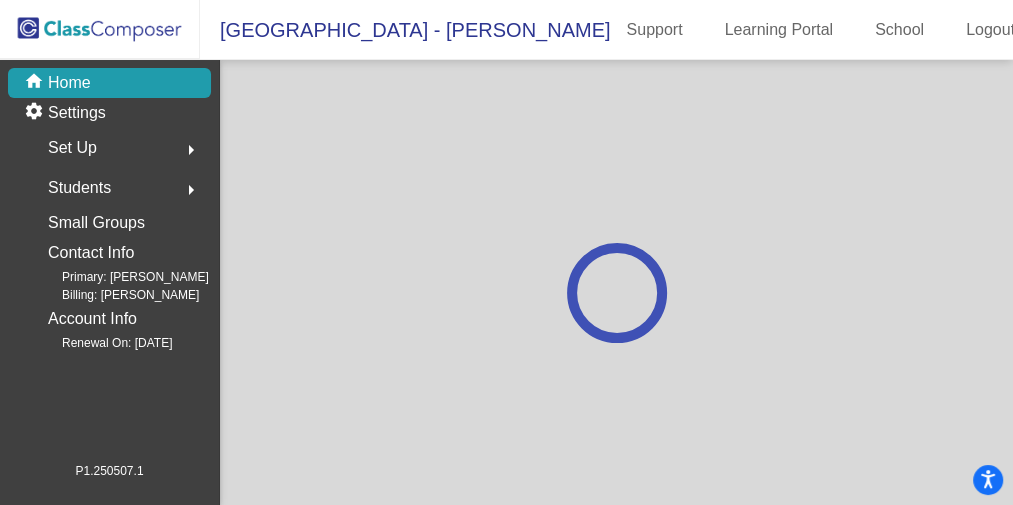scroll, scrollTop: 0, scrollLeft: 0, axis: both 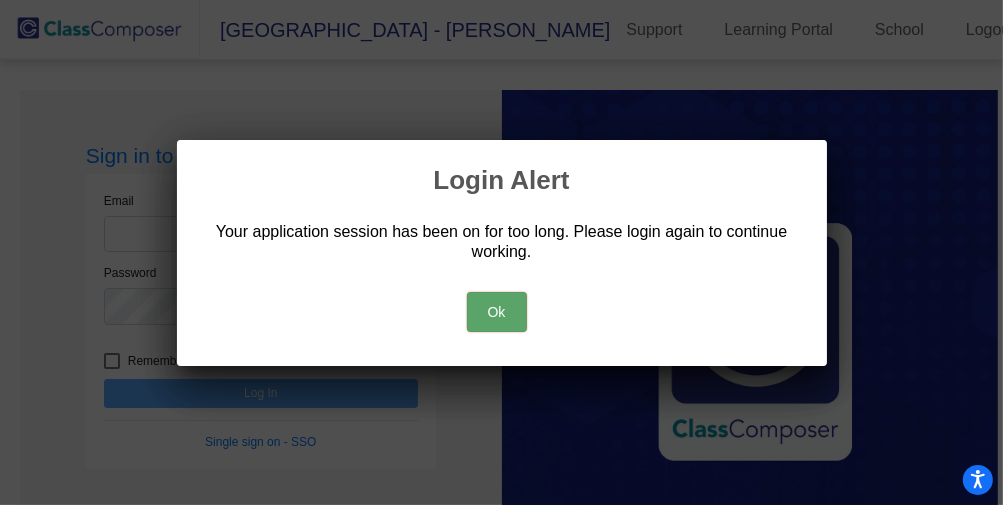click on "Ok" at bounding box center [497, 312] 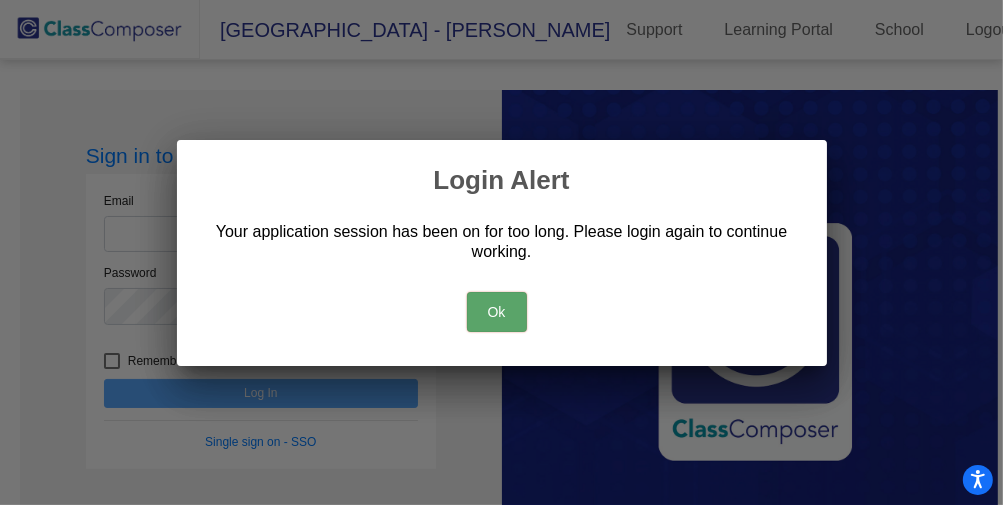 click on "Ok" at bounding box center (497, 312) 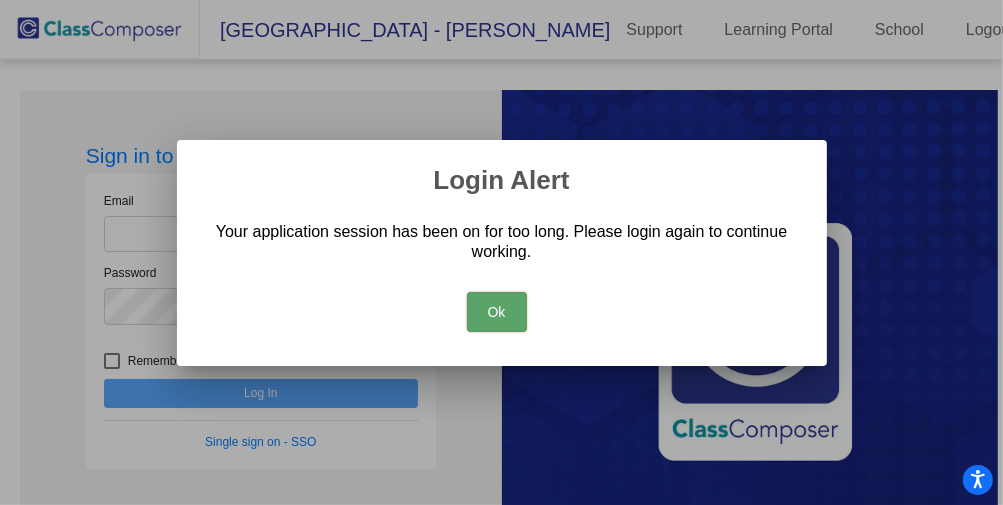 click on "Ok" at bounding box center (497, 312) 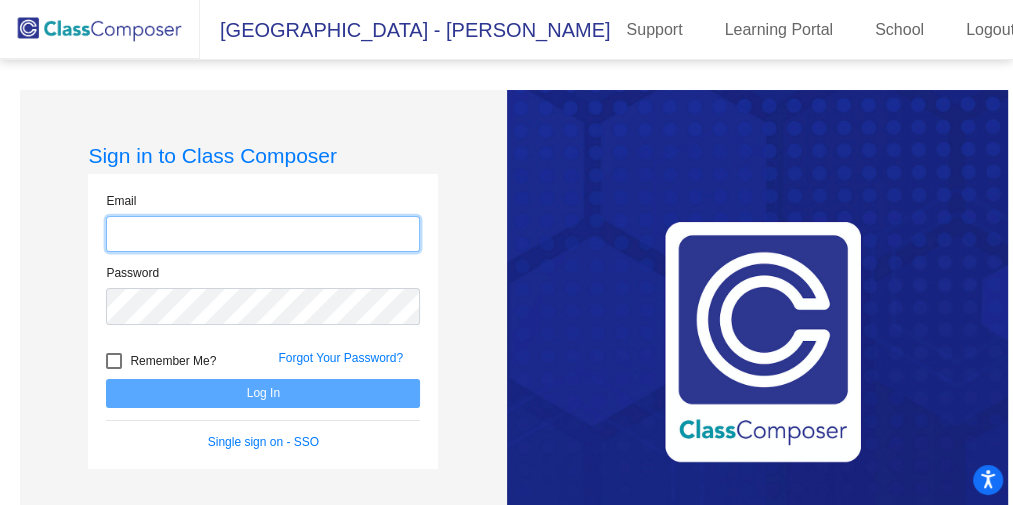 click 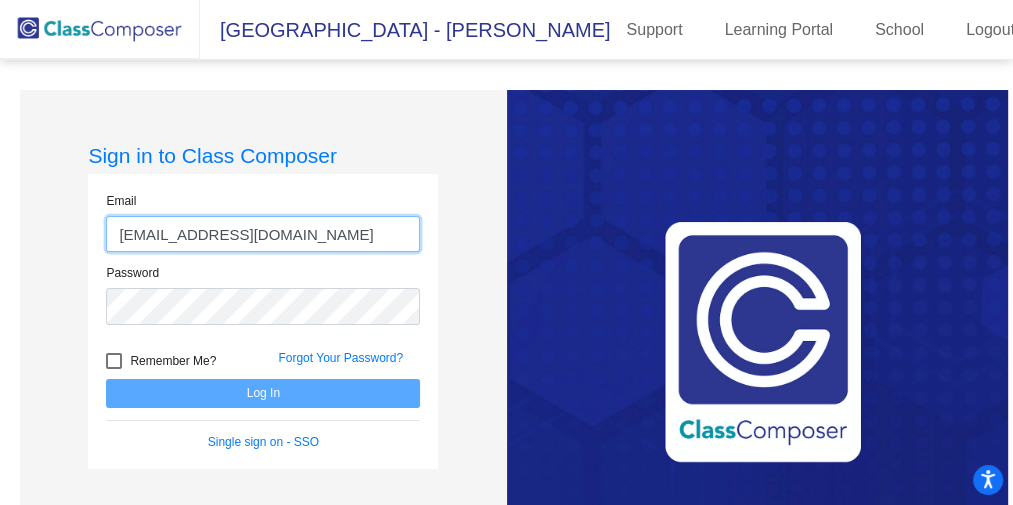 type on "f35991@forsyth.k12.ga.us" 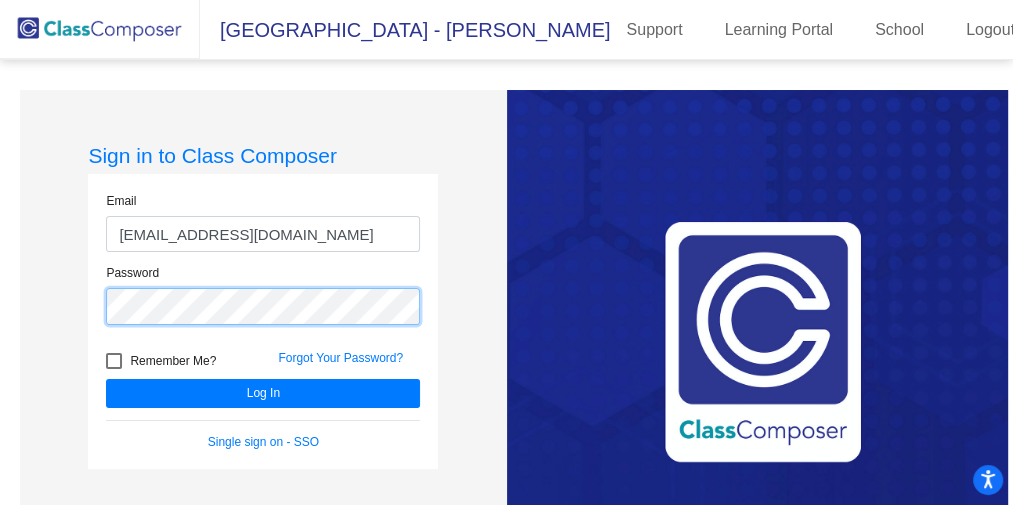 click on "Log In" 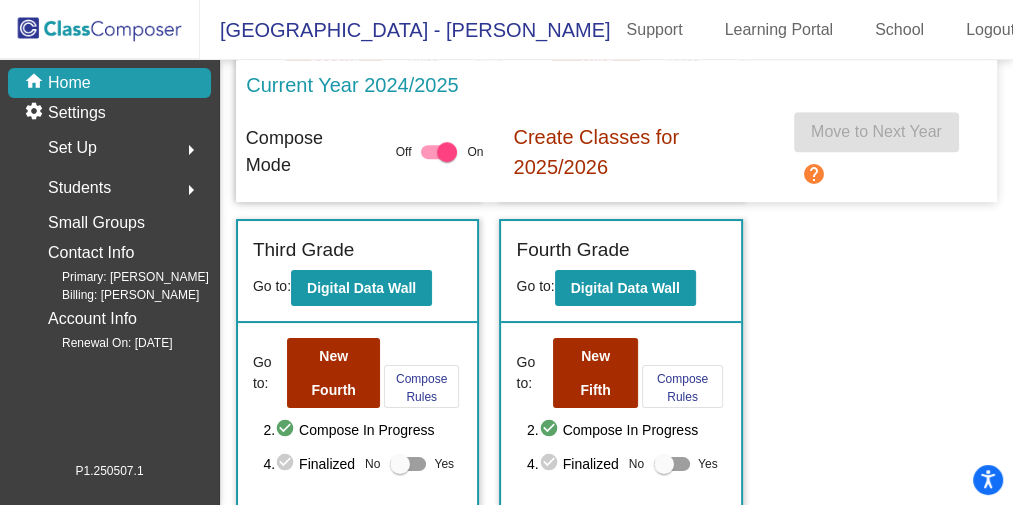 scroll, scrollTop: 700, scrollLeft: 0, axis: vertical 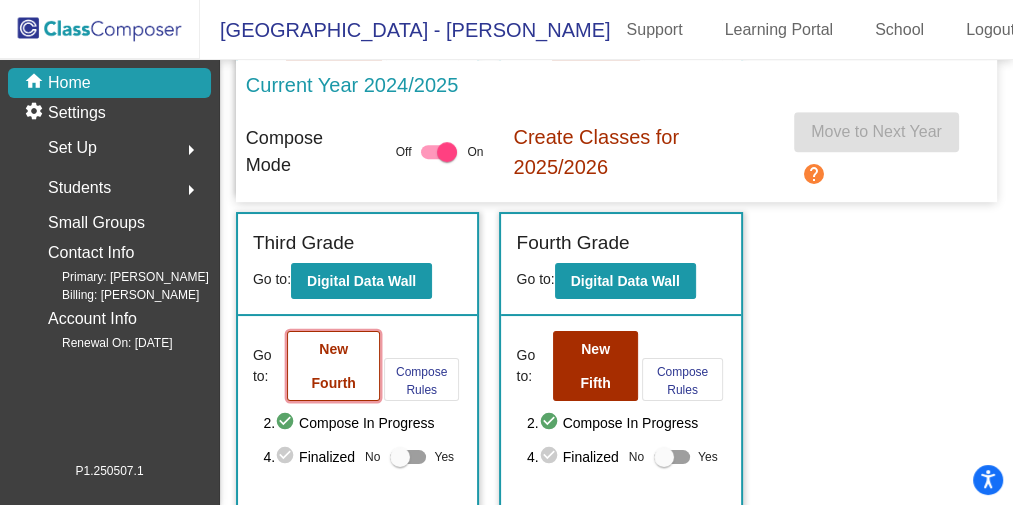 click on "New Fourth" 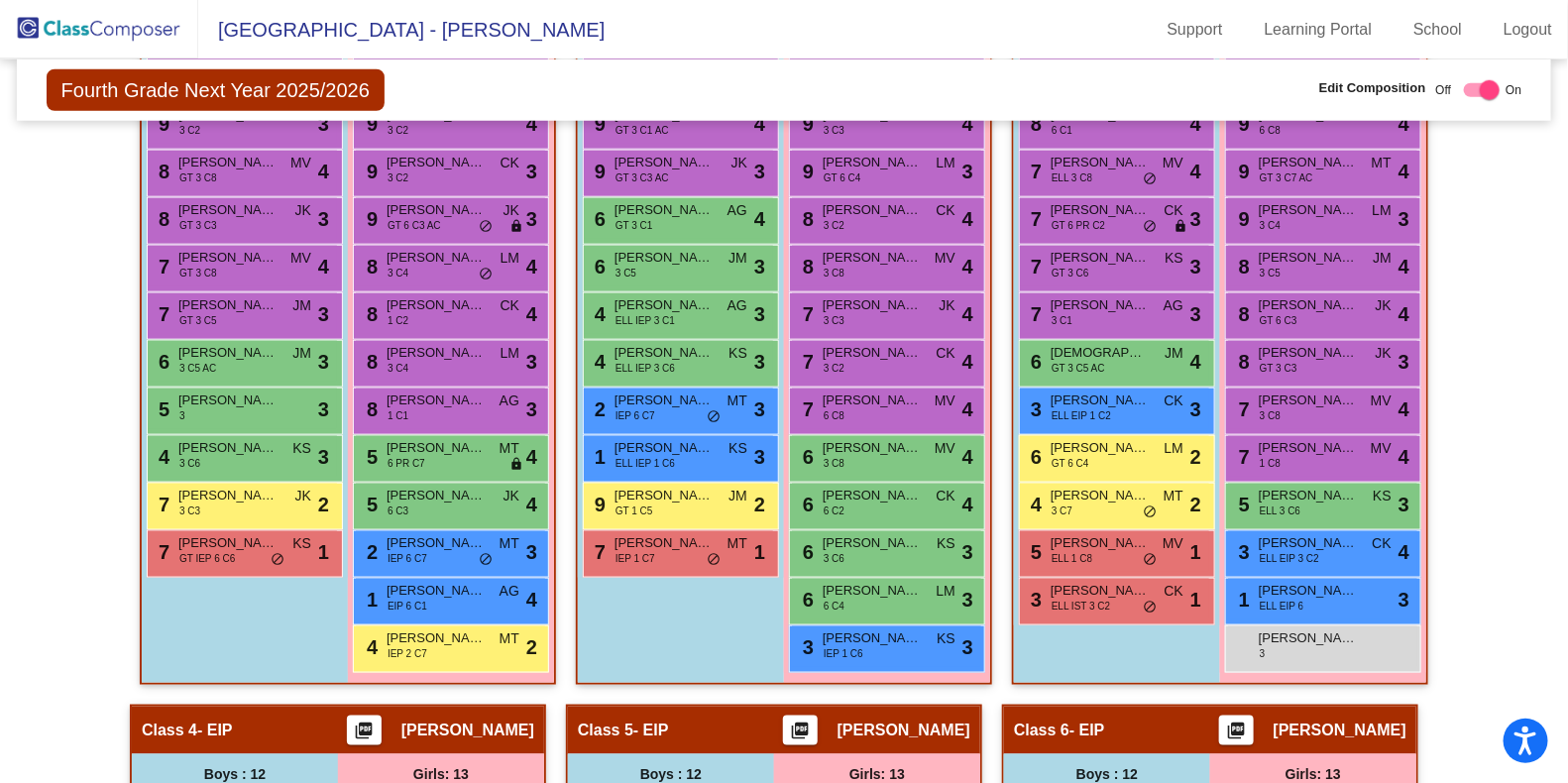scroll, scrollTop: 797, scrollLeft: 0, axis: vertical 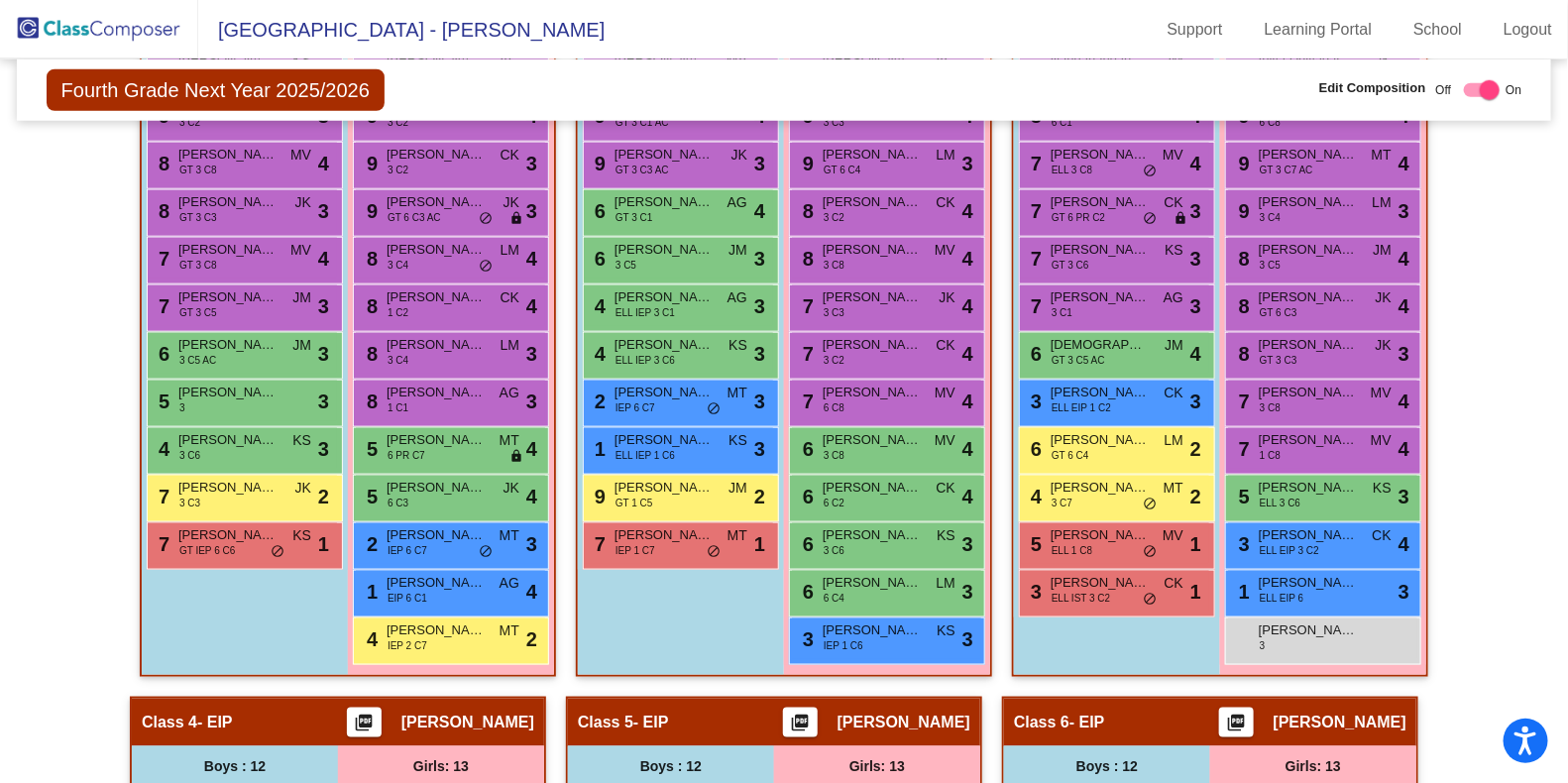 drag, startPoint x: 840, startPoint y: 0, endPoint x: -5, endPoint y: 605, distance: 1039.2545 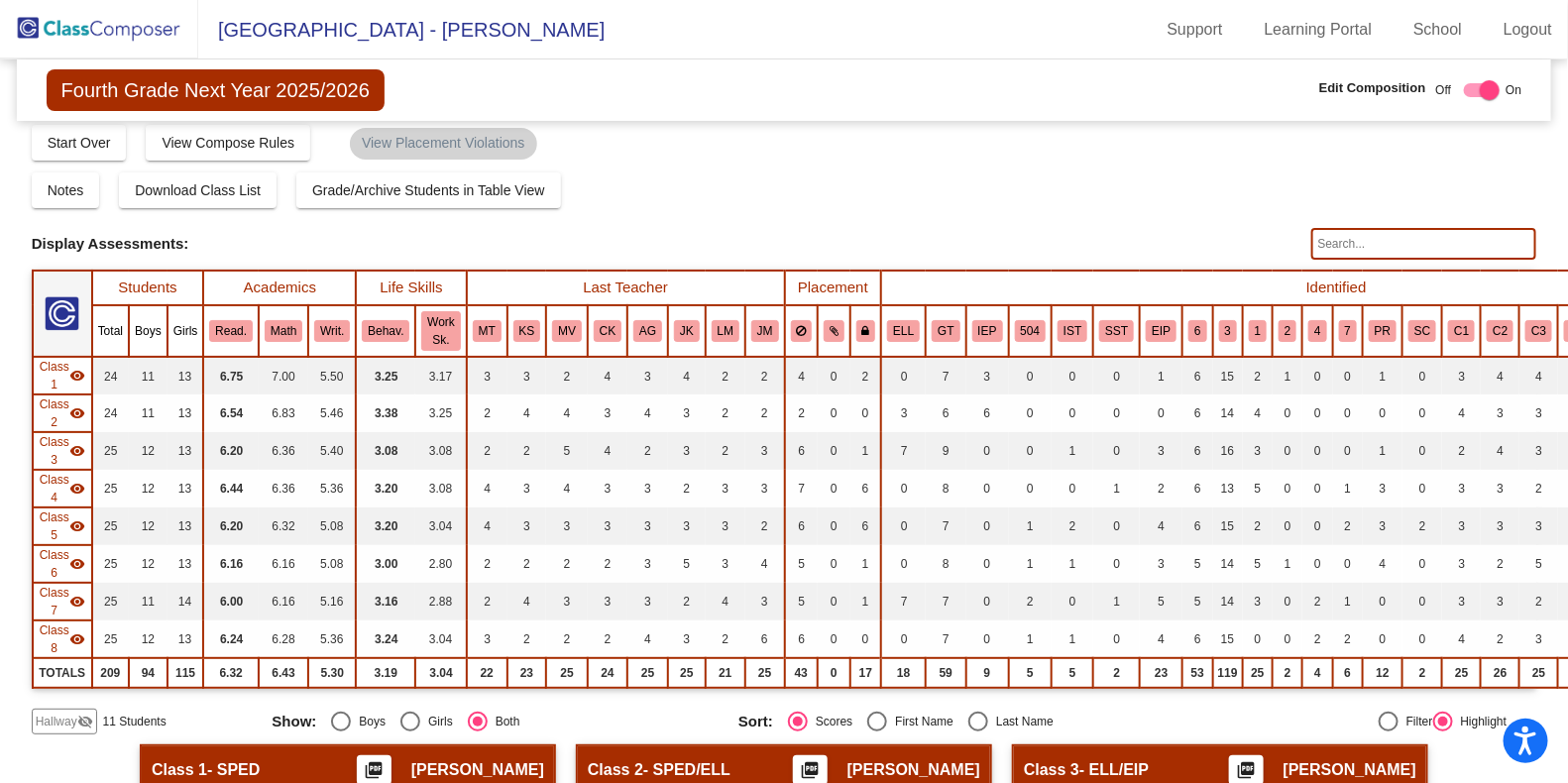 scroll, scrollTop: 10, scrollLeft: 0, axis: vertical 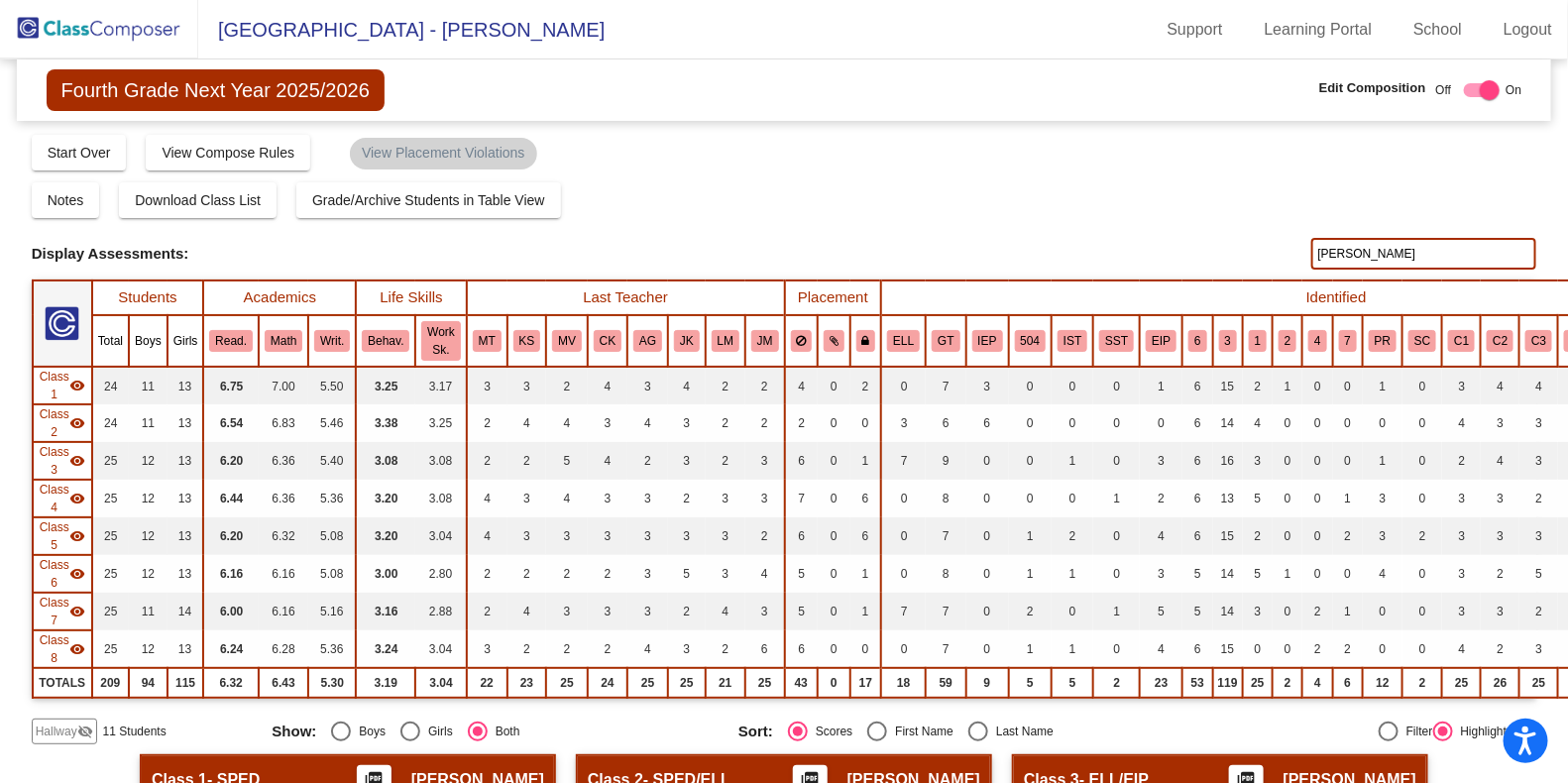 click on "mason" 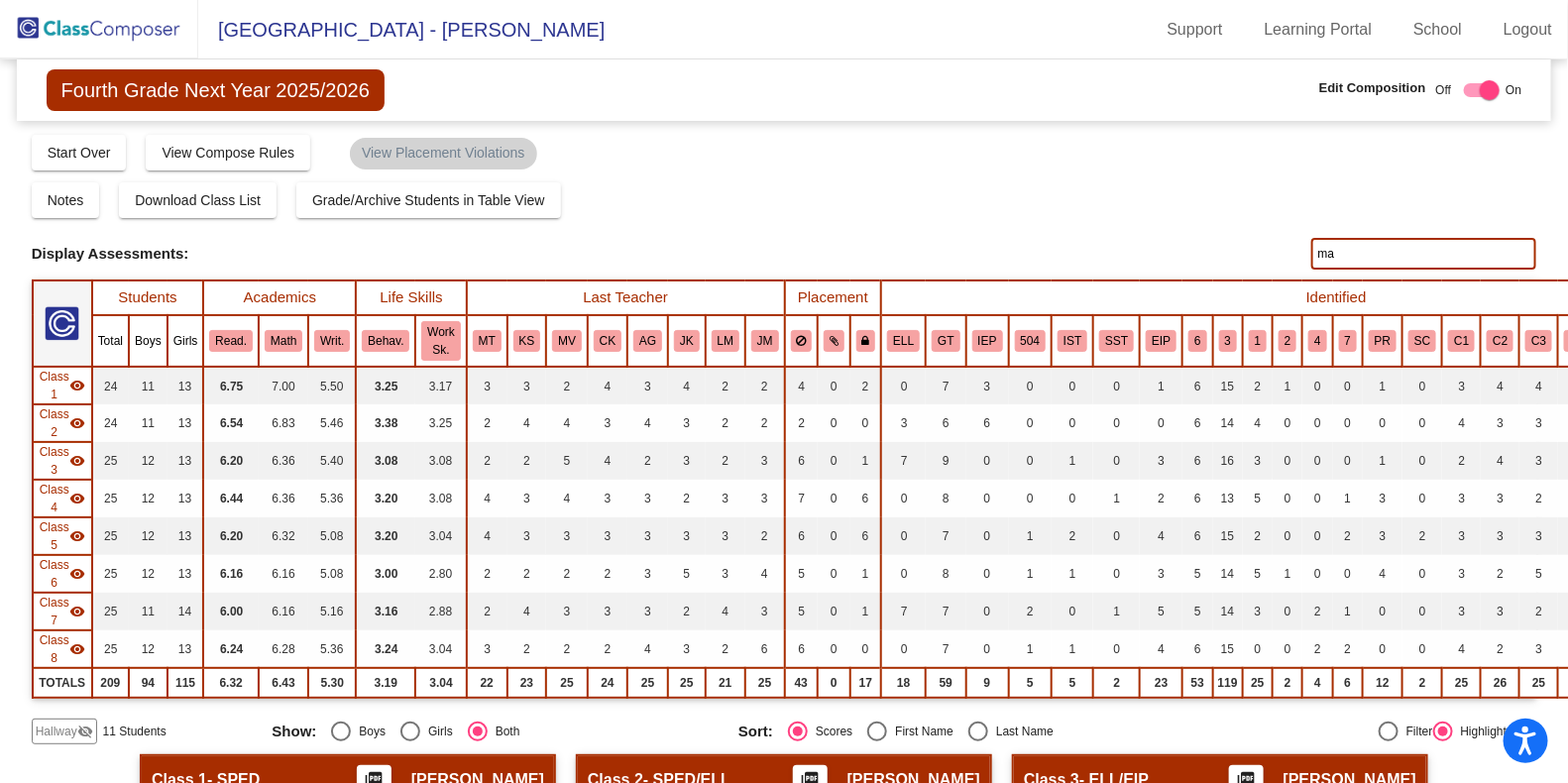 type on "m" 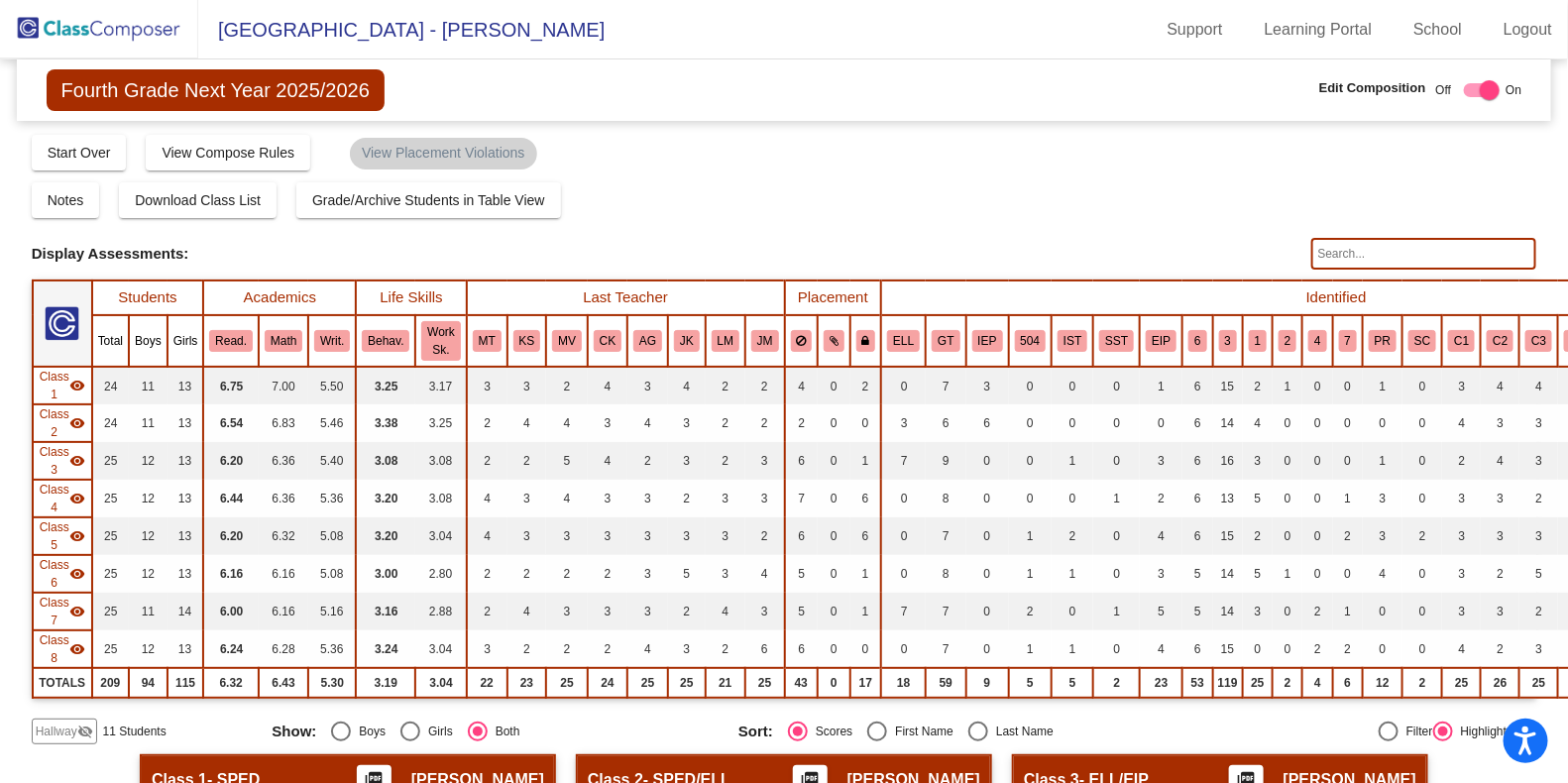 type 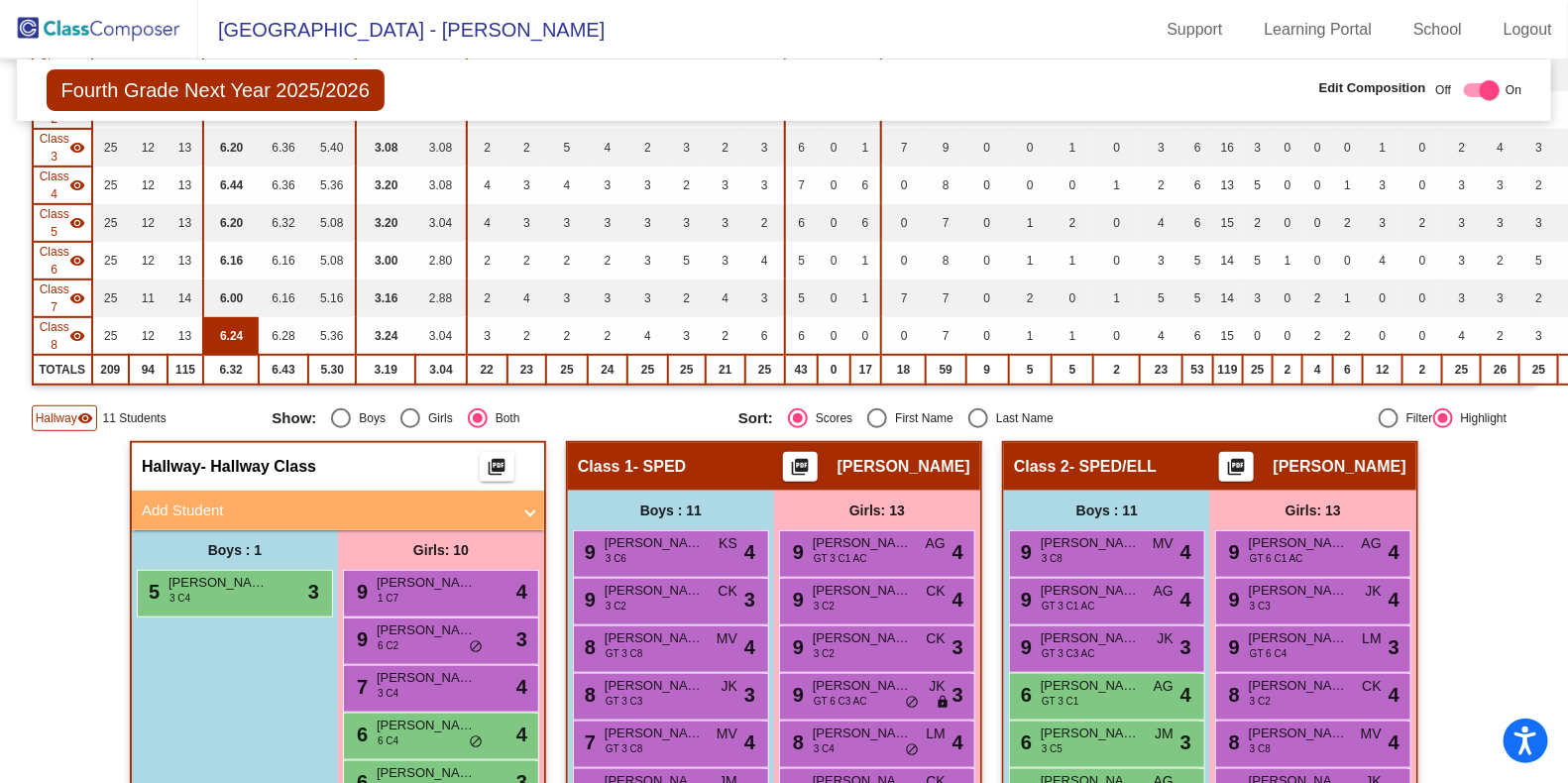 scroll, scrollTop: 318, scrollLeft: 0, axis: vertical 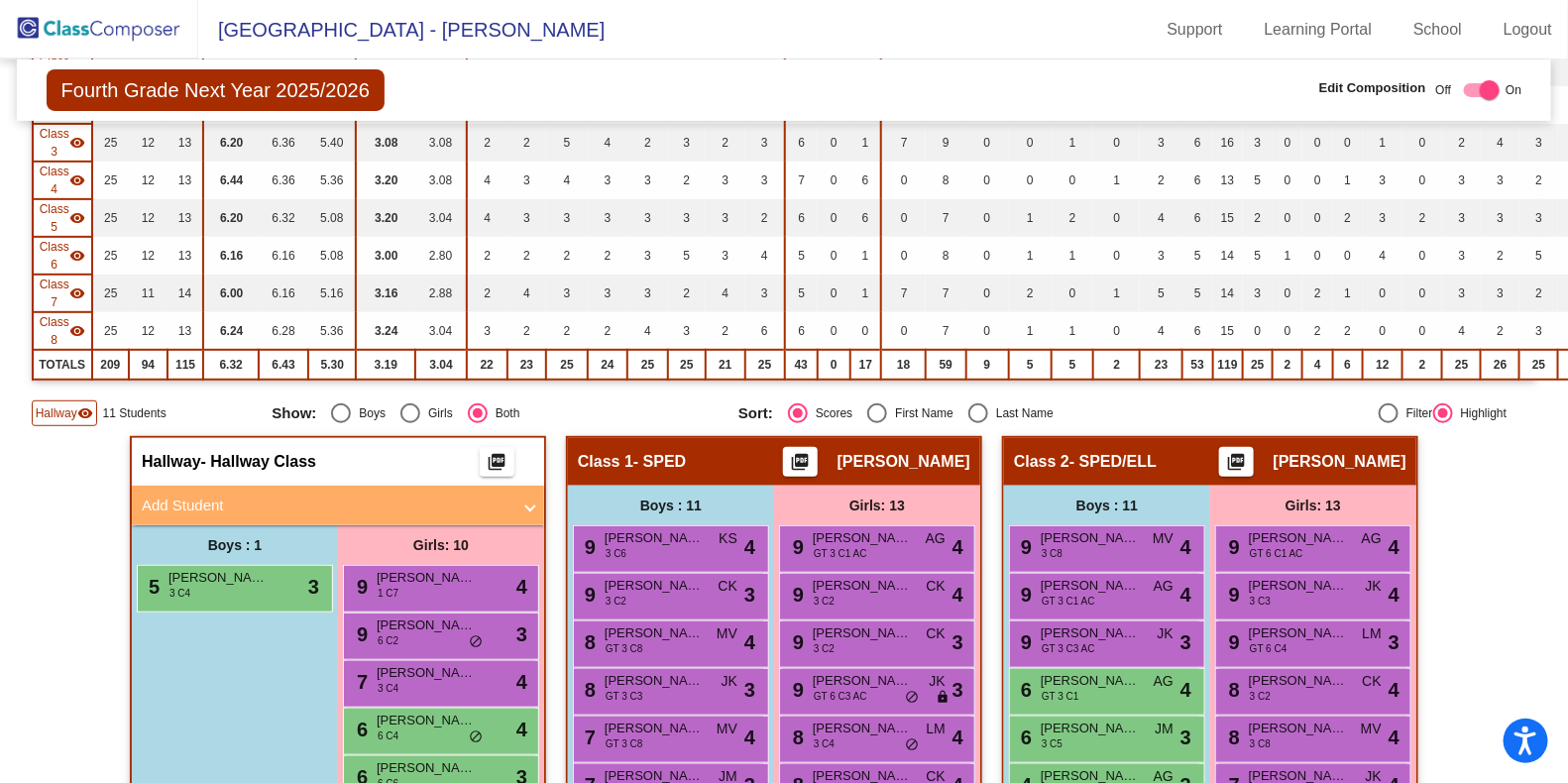 click on "Add Student" at bounding box center [326, 505] 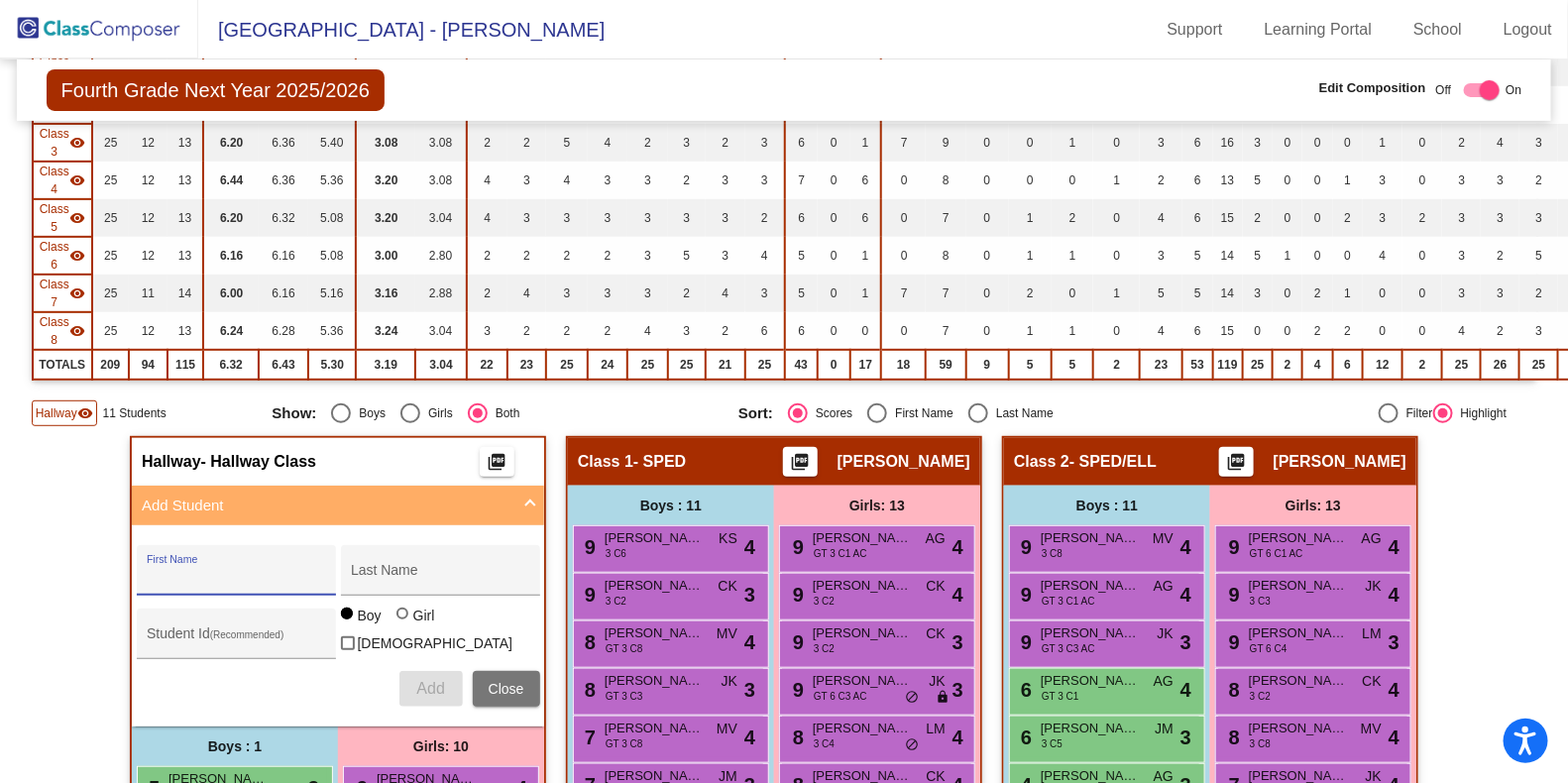 click on "First Name" at bounding box center (236, 578) 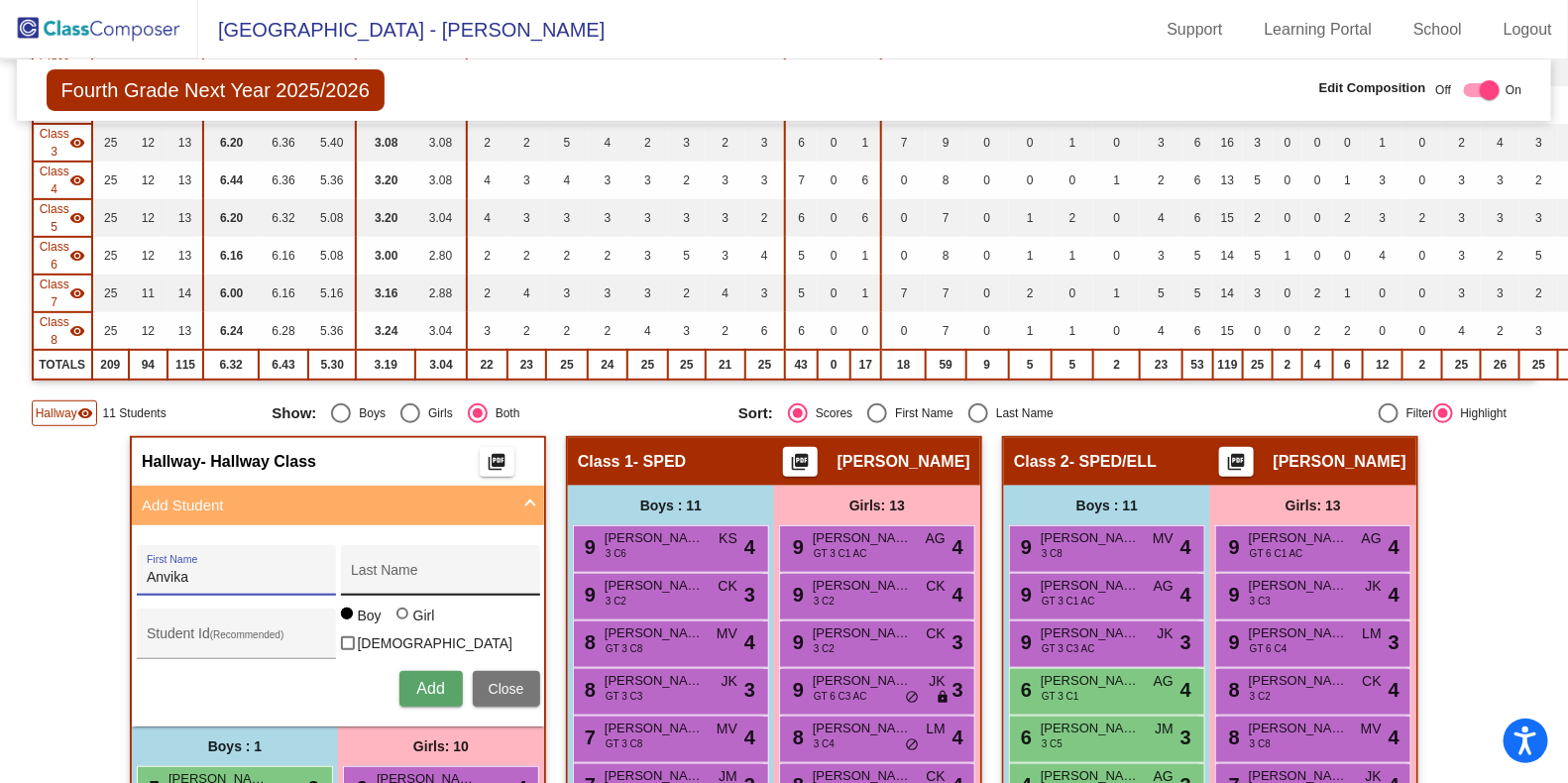 type on "Anvika" 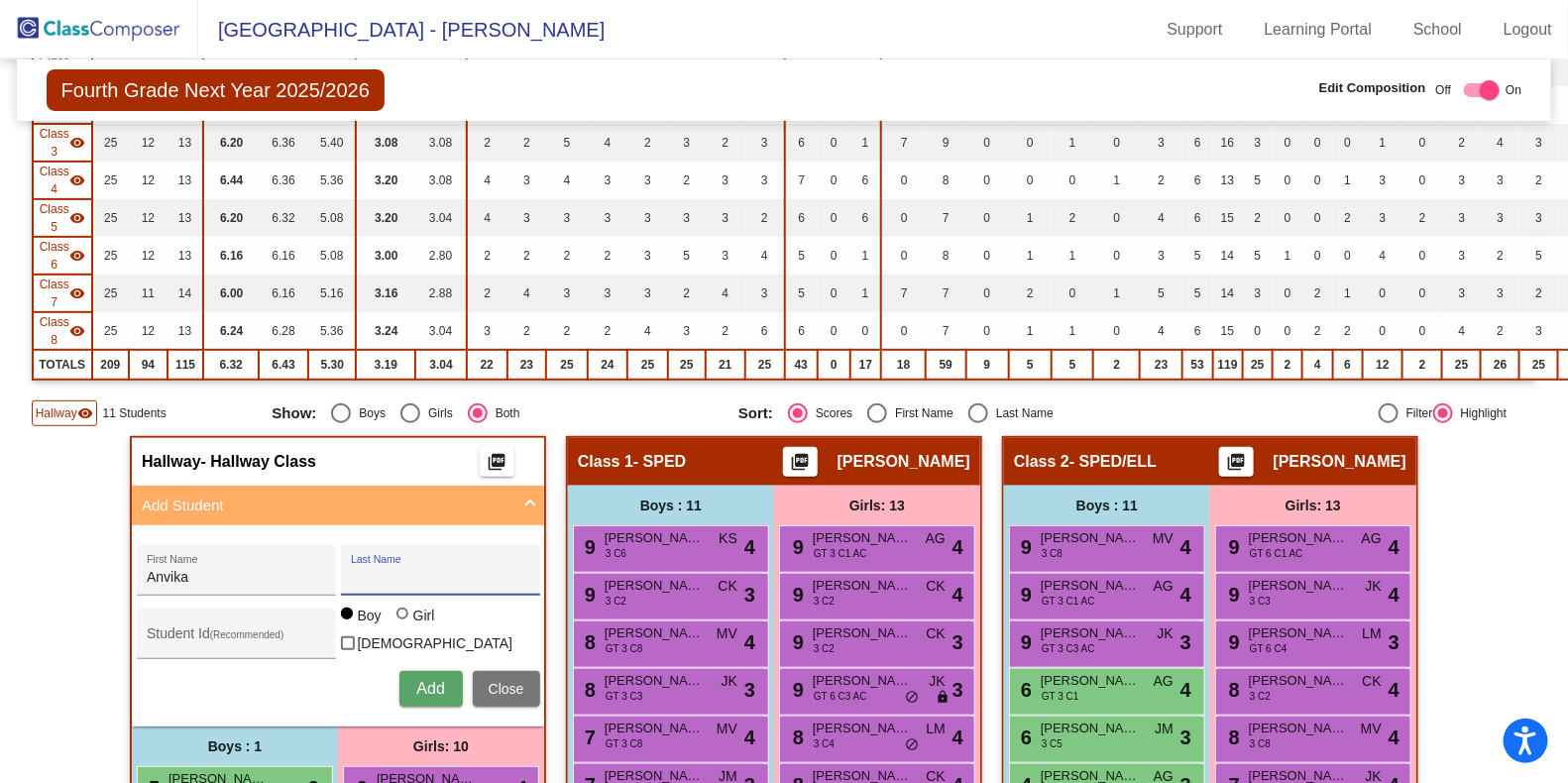 click on "Last Name" at bounding box center (440, 578) 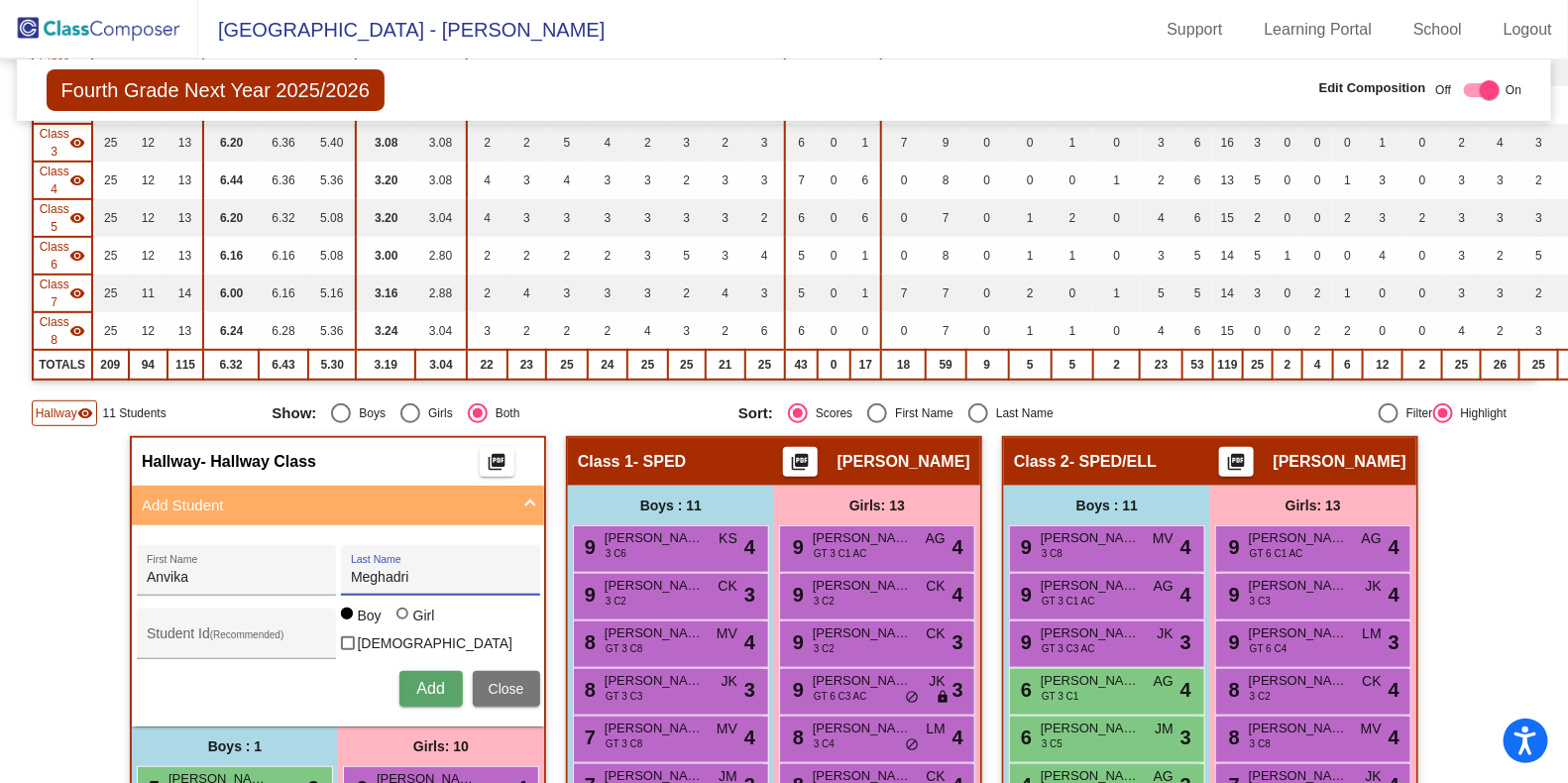 type on "Meghadri" 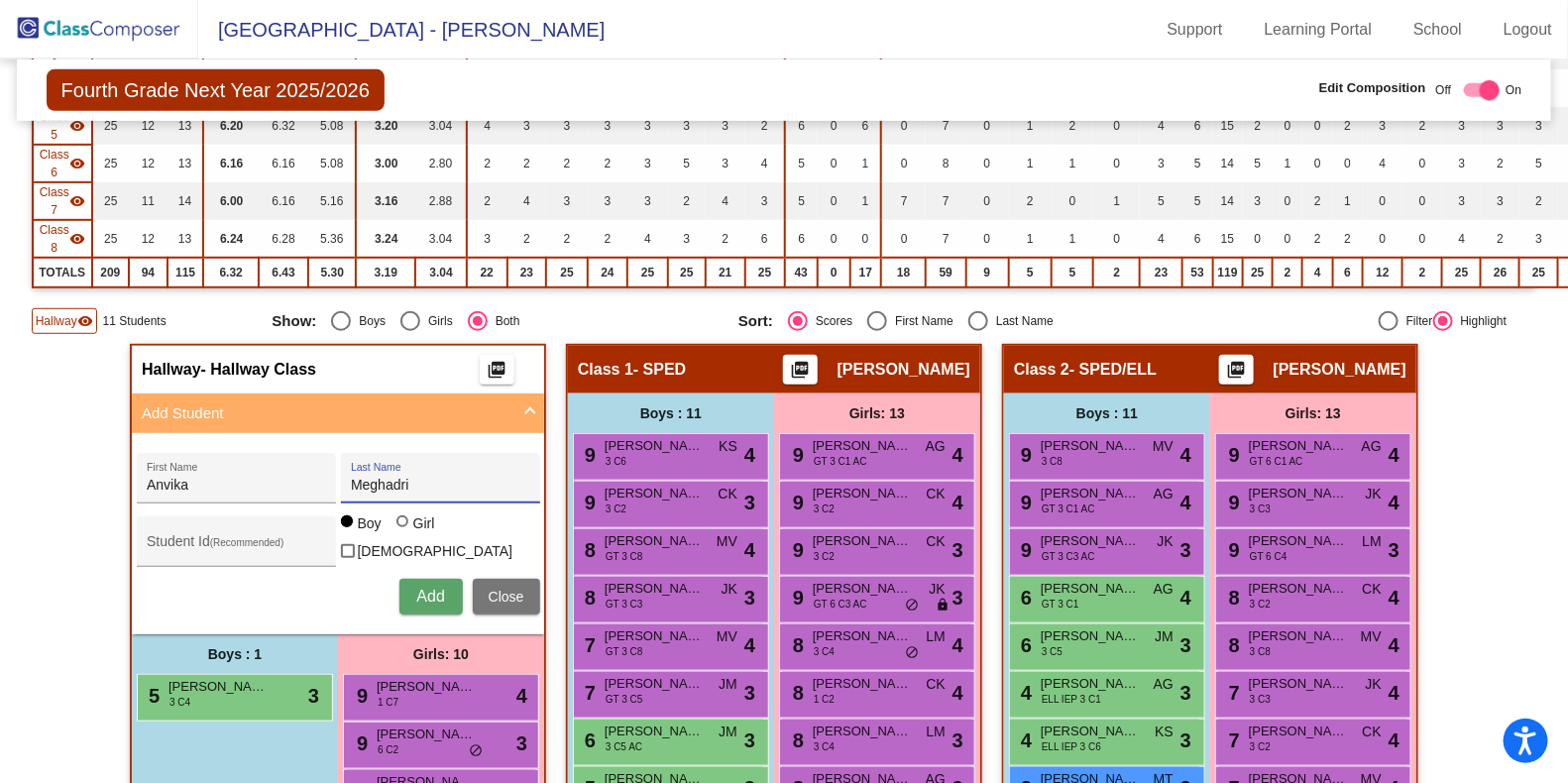 scroll, scrollTop: 412, scrollLeft: 0, axis: vertical 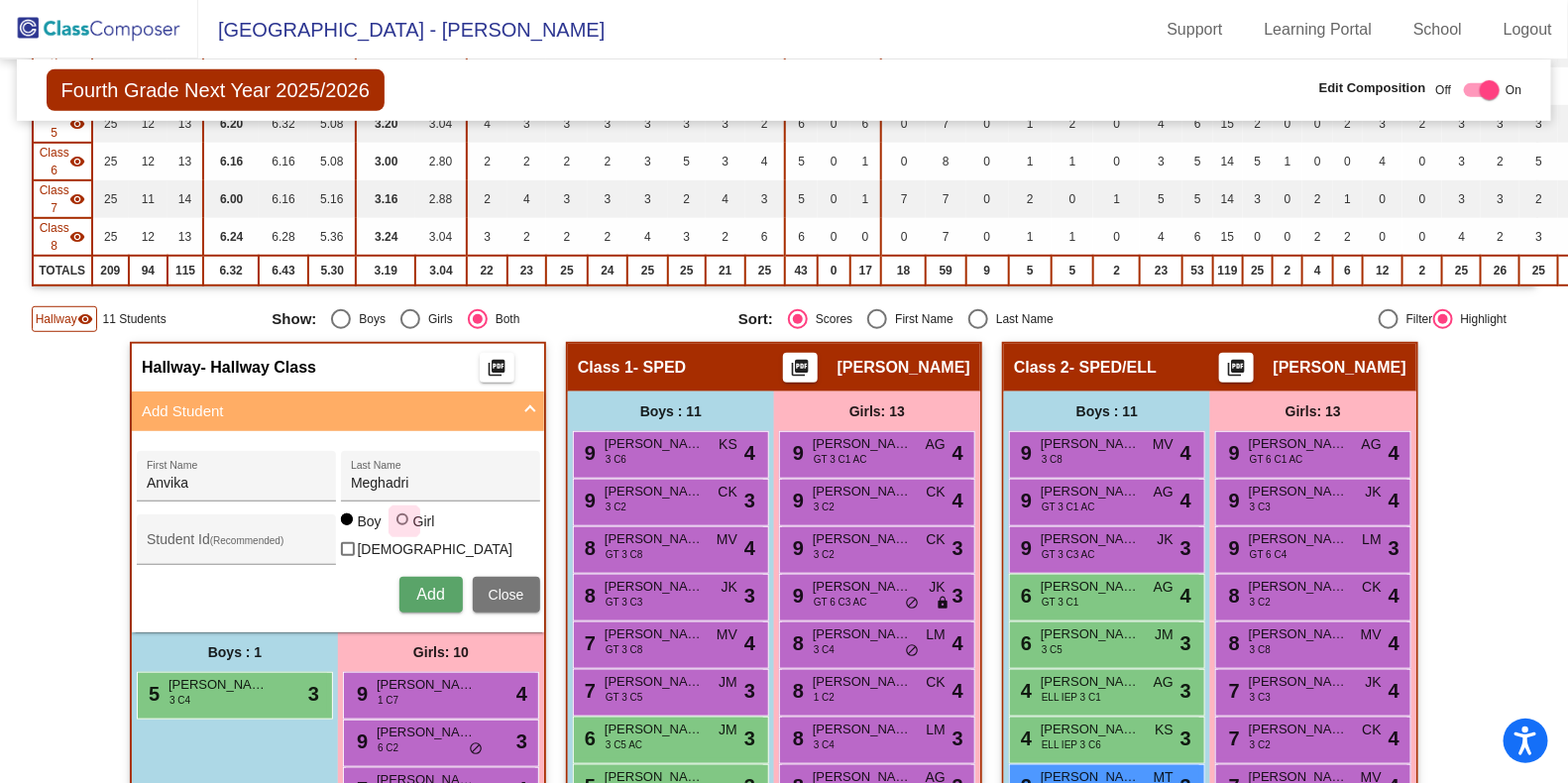 click at bounding box center (402, 519) 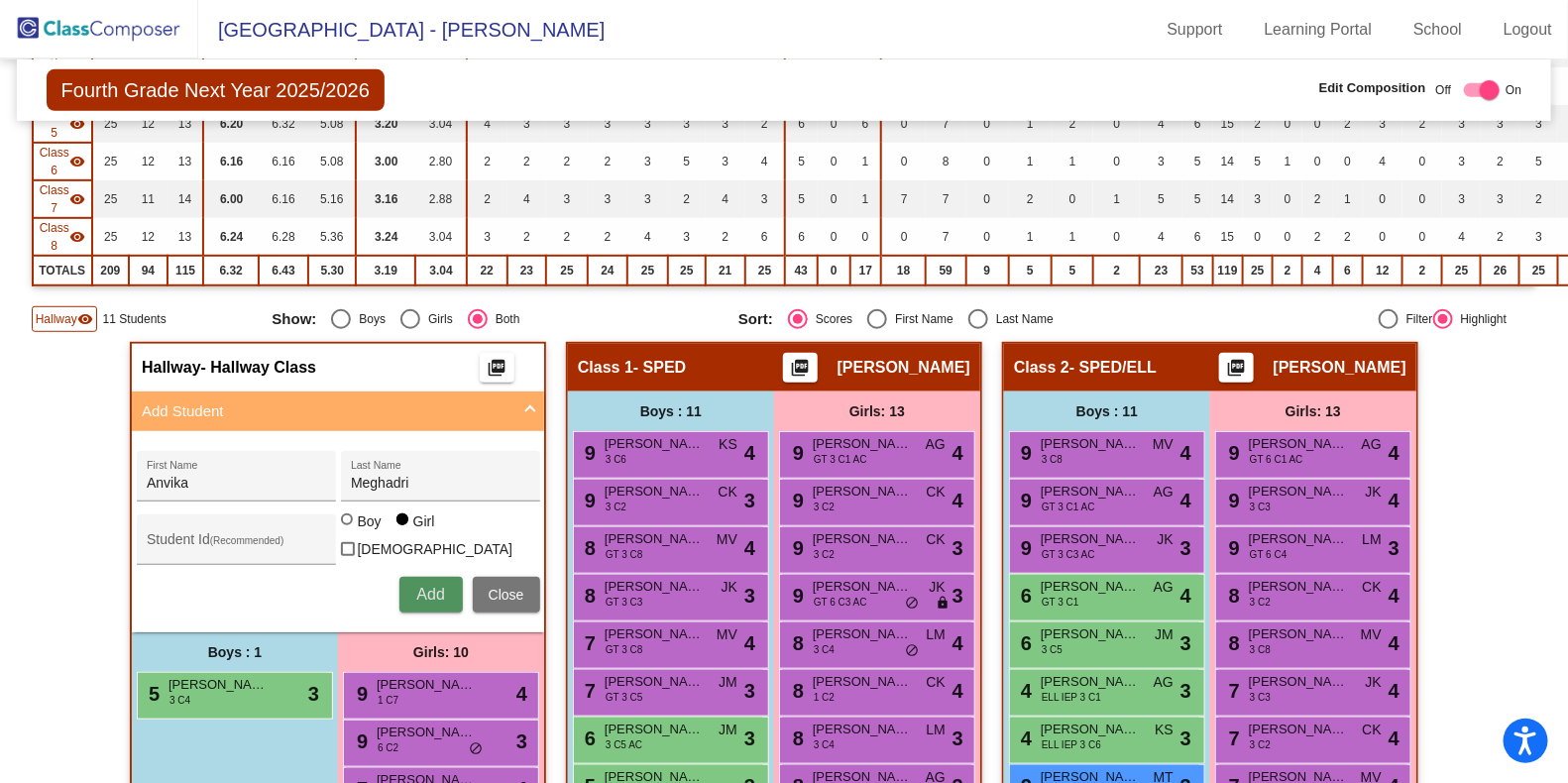 click on "Add" at bounding box center (430, 594) 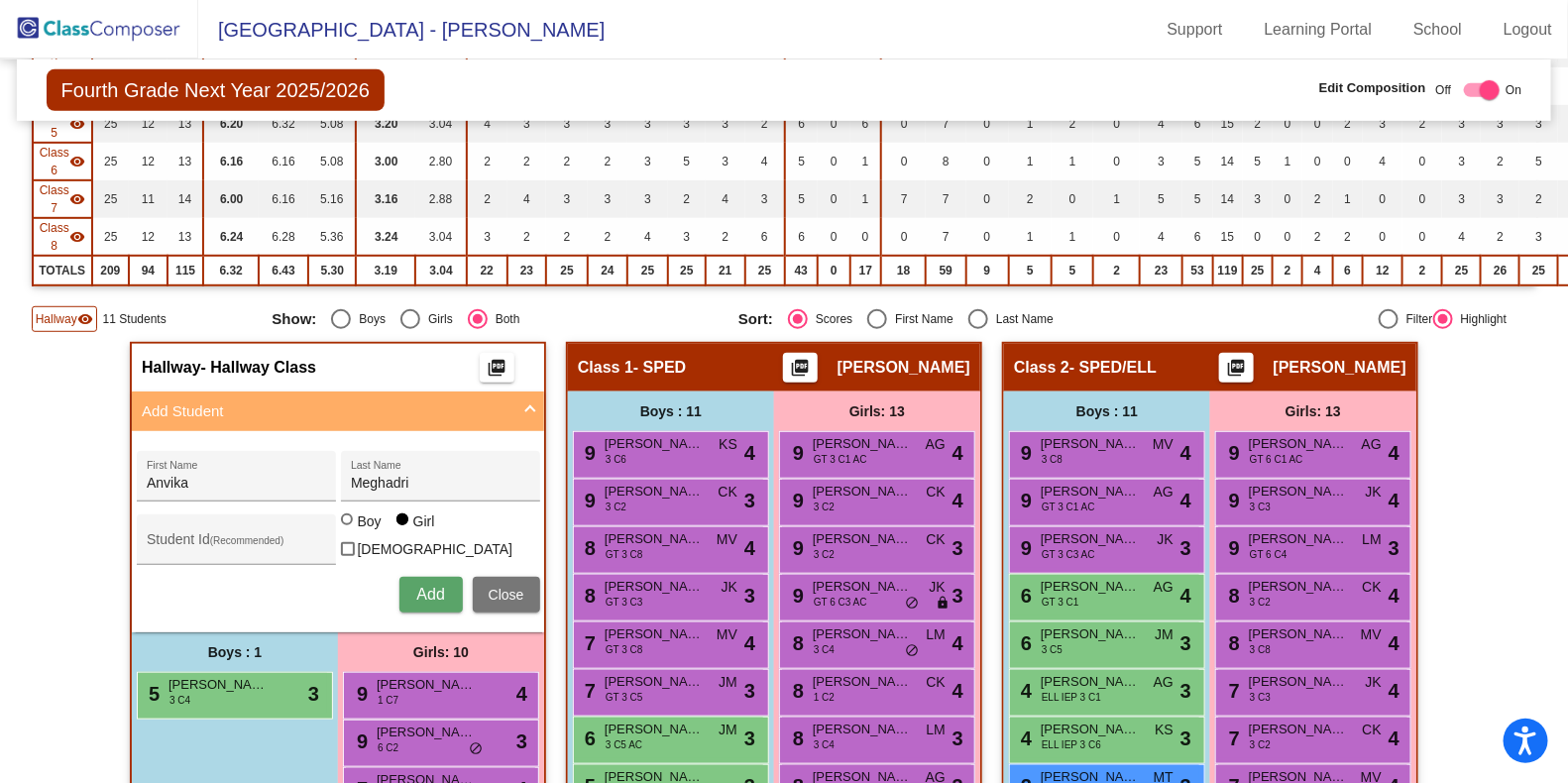 type 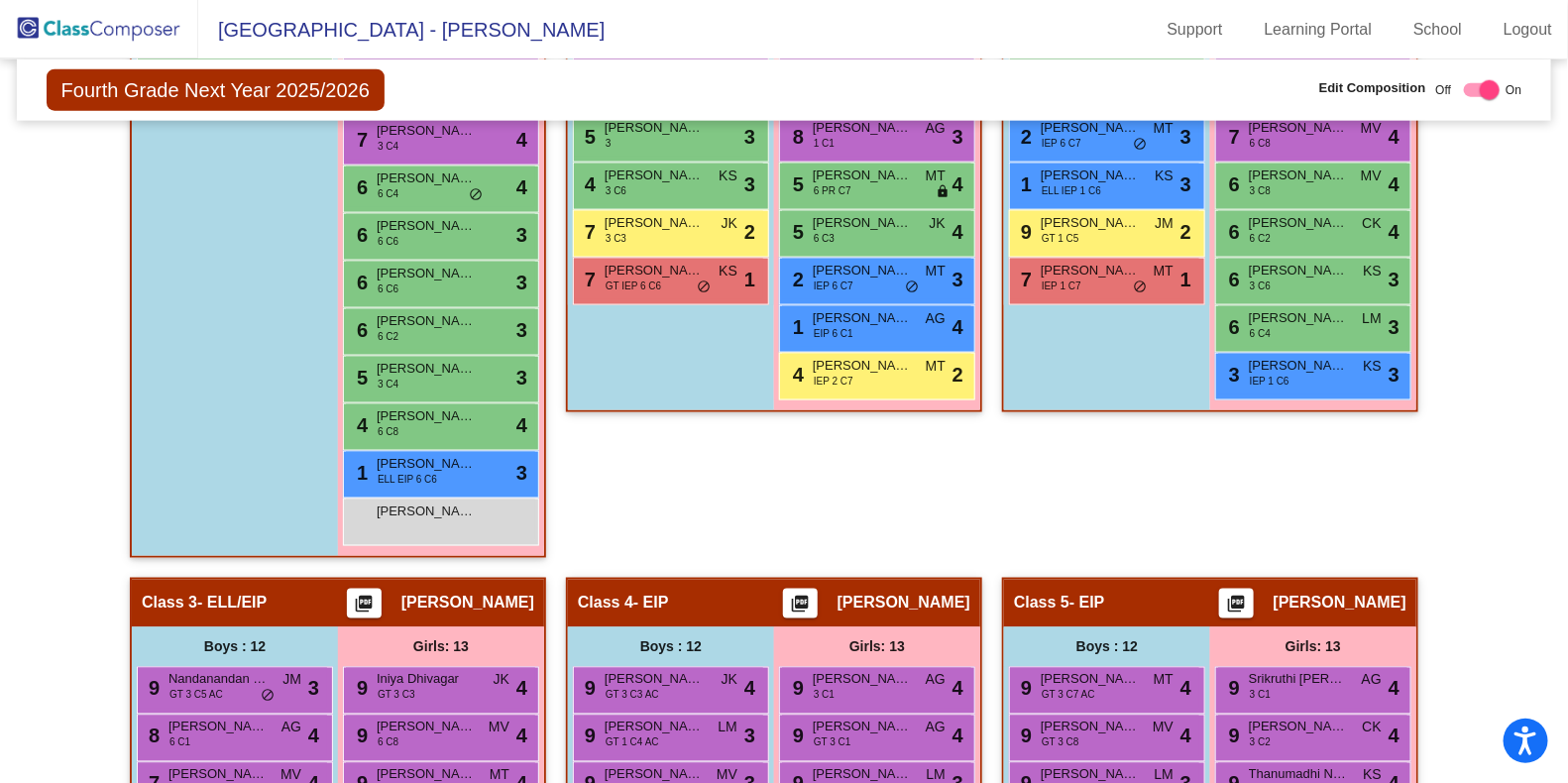 scroll, scrollTop: 1070, scrollLeft: 0, axis: vertical 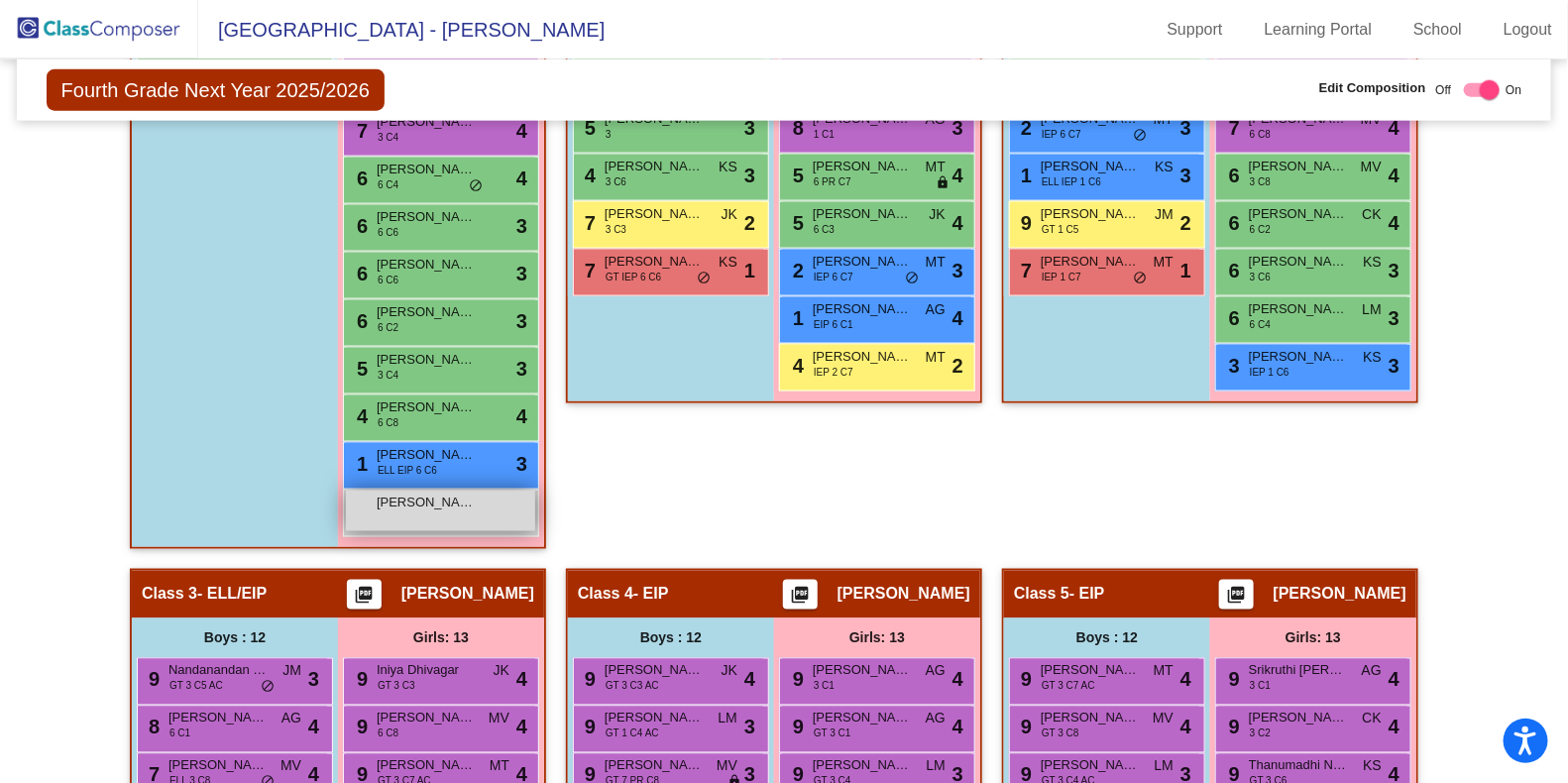 click on "Anvika Meghadri lock do_not_disturb_alt" at bounding box center [440, 510] 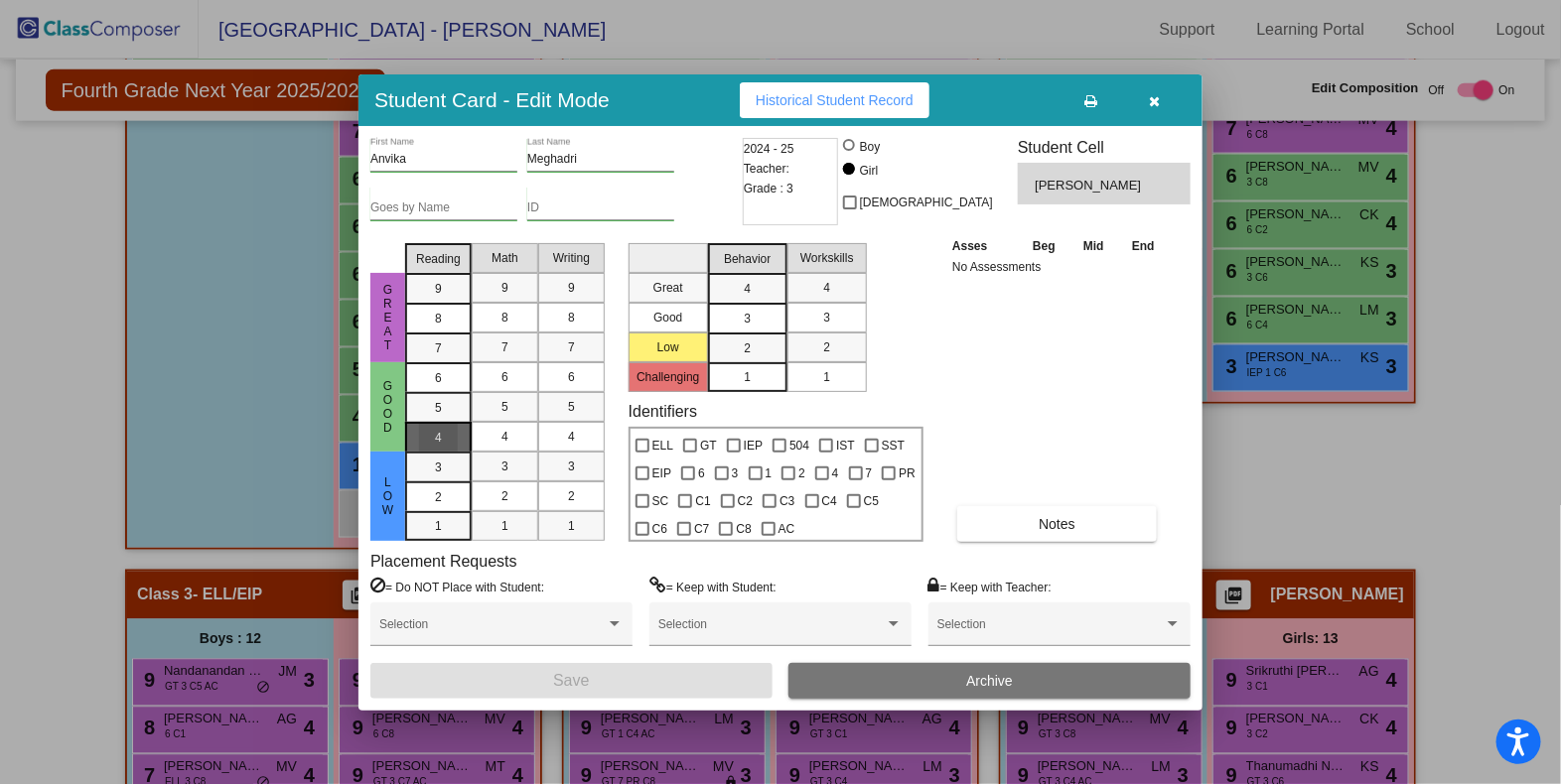 click on "4" at bounding box center [438, 378] 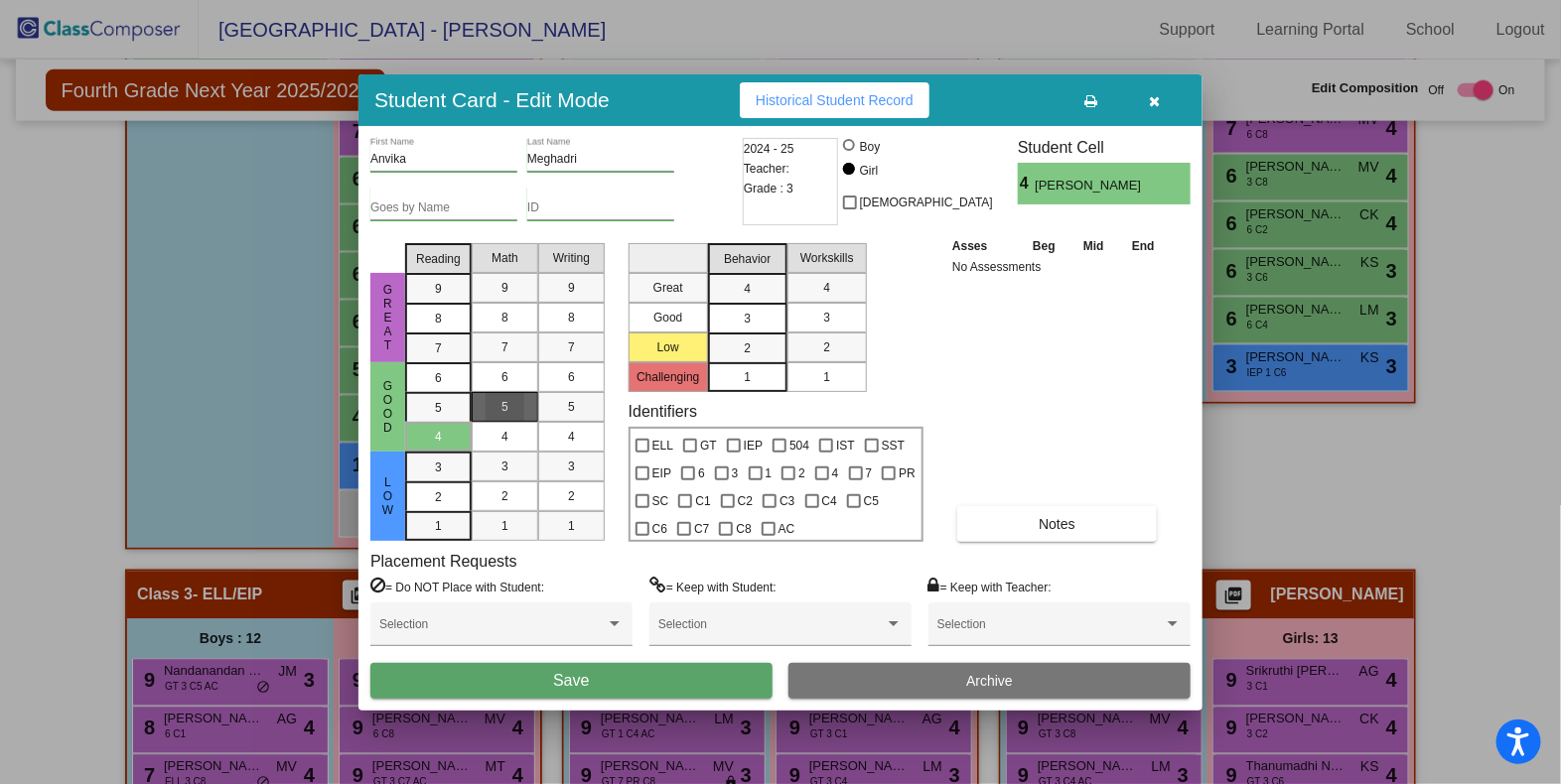 click on "5" at bounding box center (504, 407) 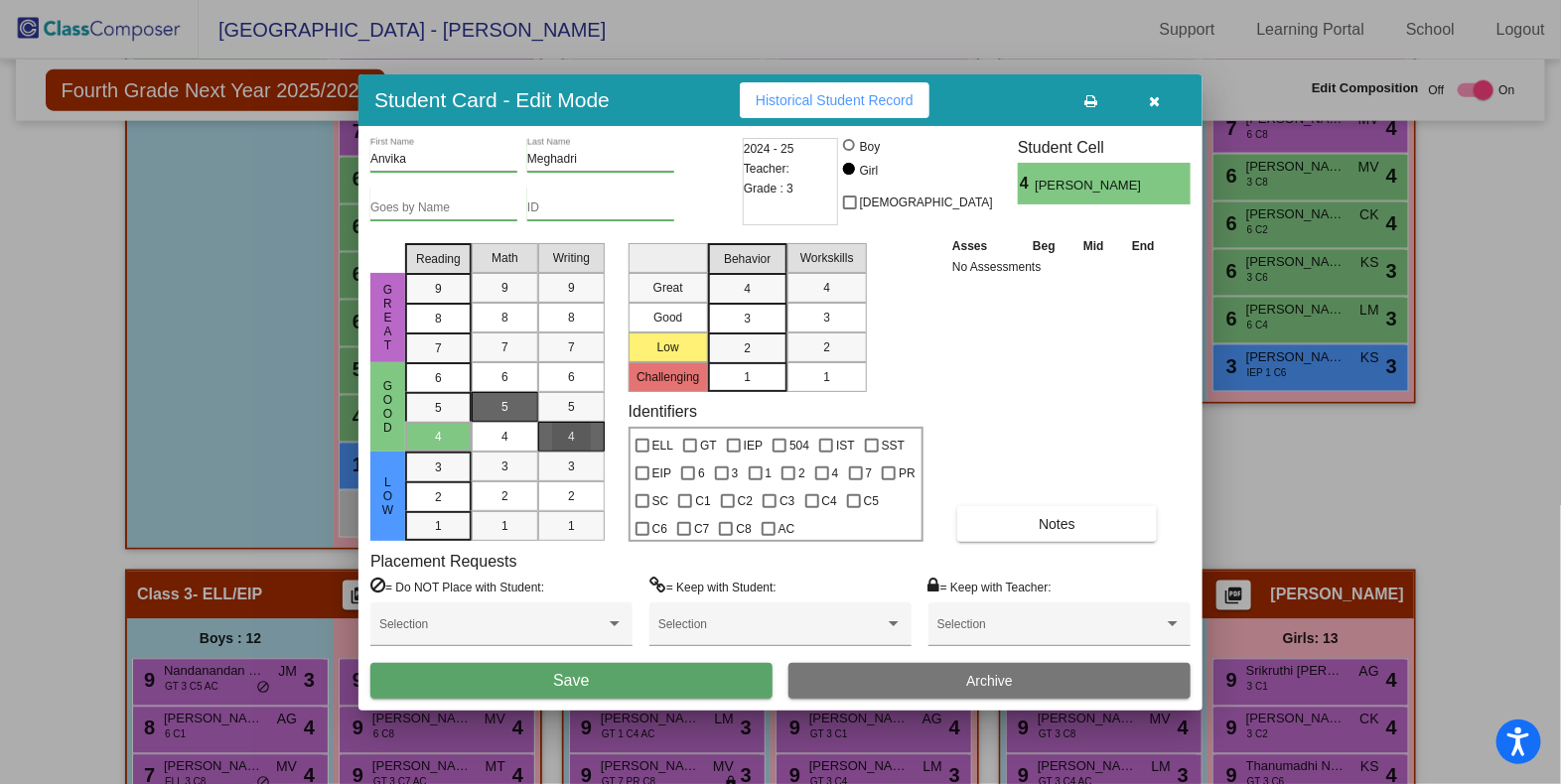 click on "4" at bounding box center (571, 437) 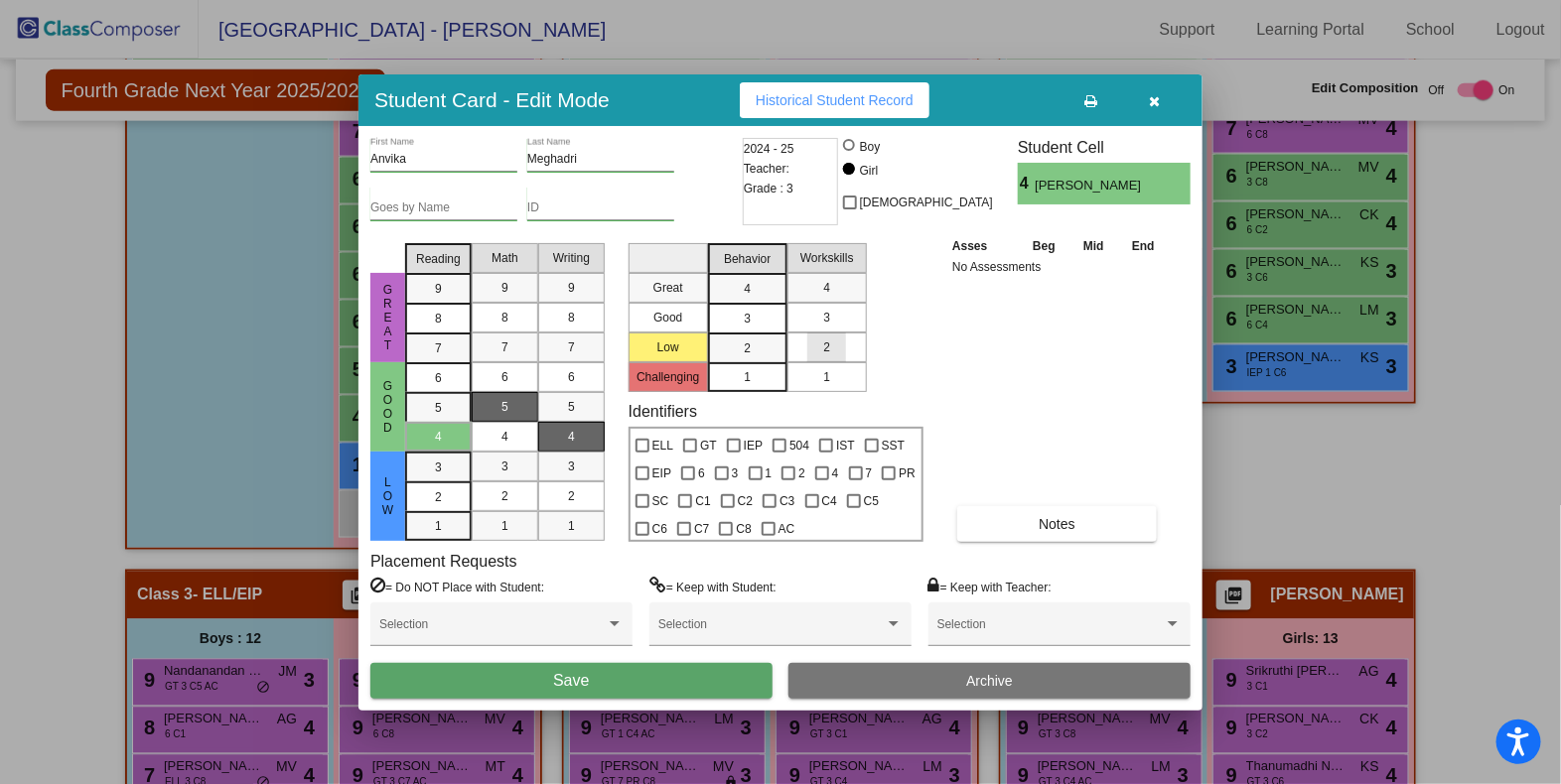 click on "2" at bounding box center [826, 347] 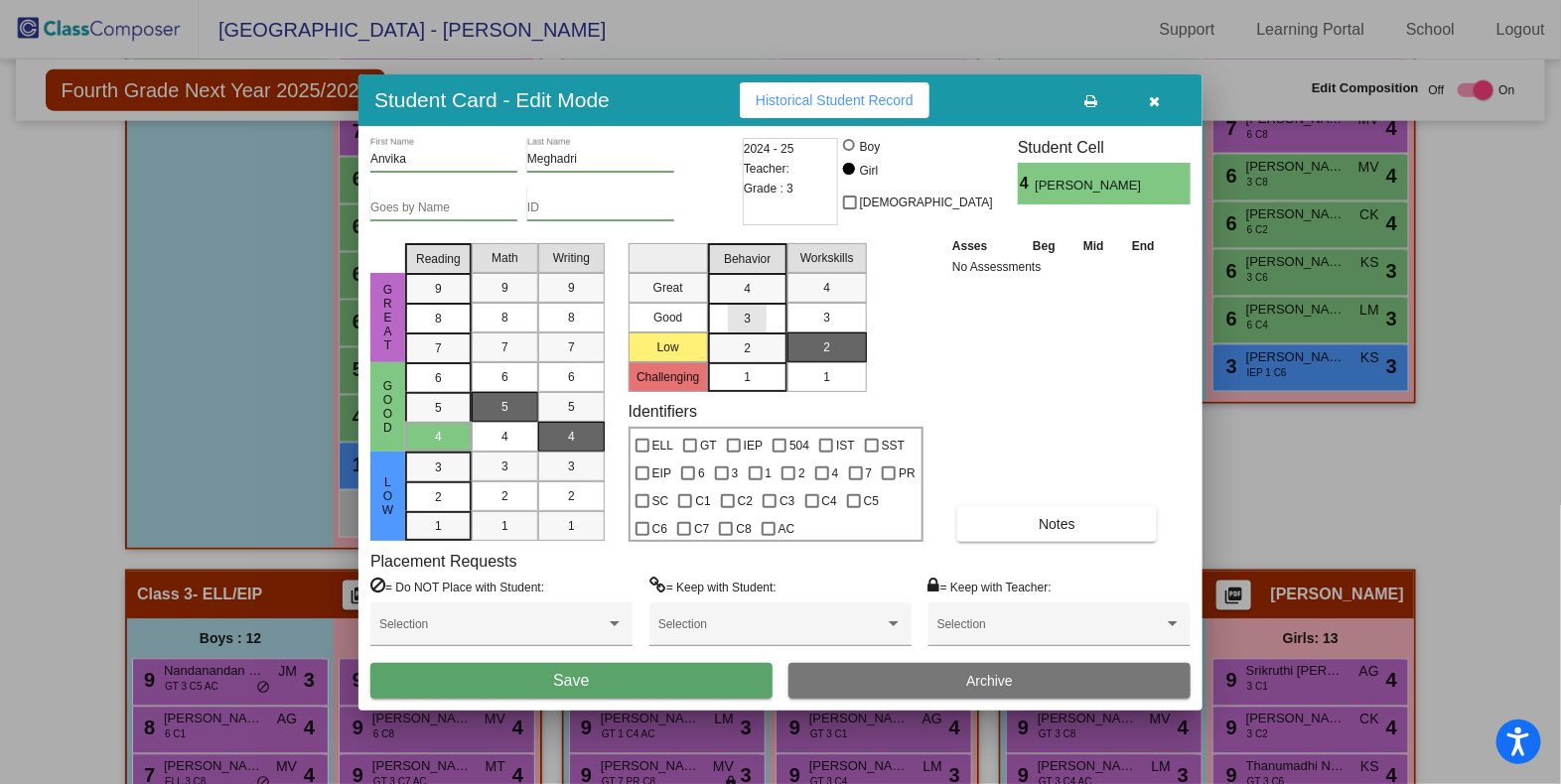 click on "3" at bounding box center [747, 289] 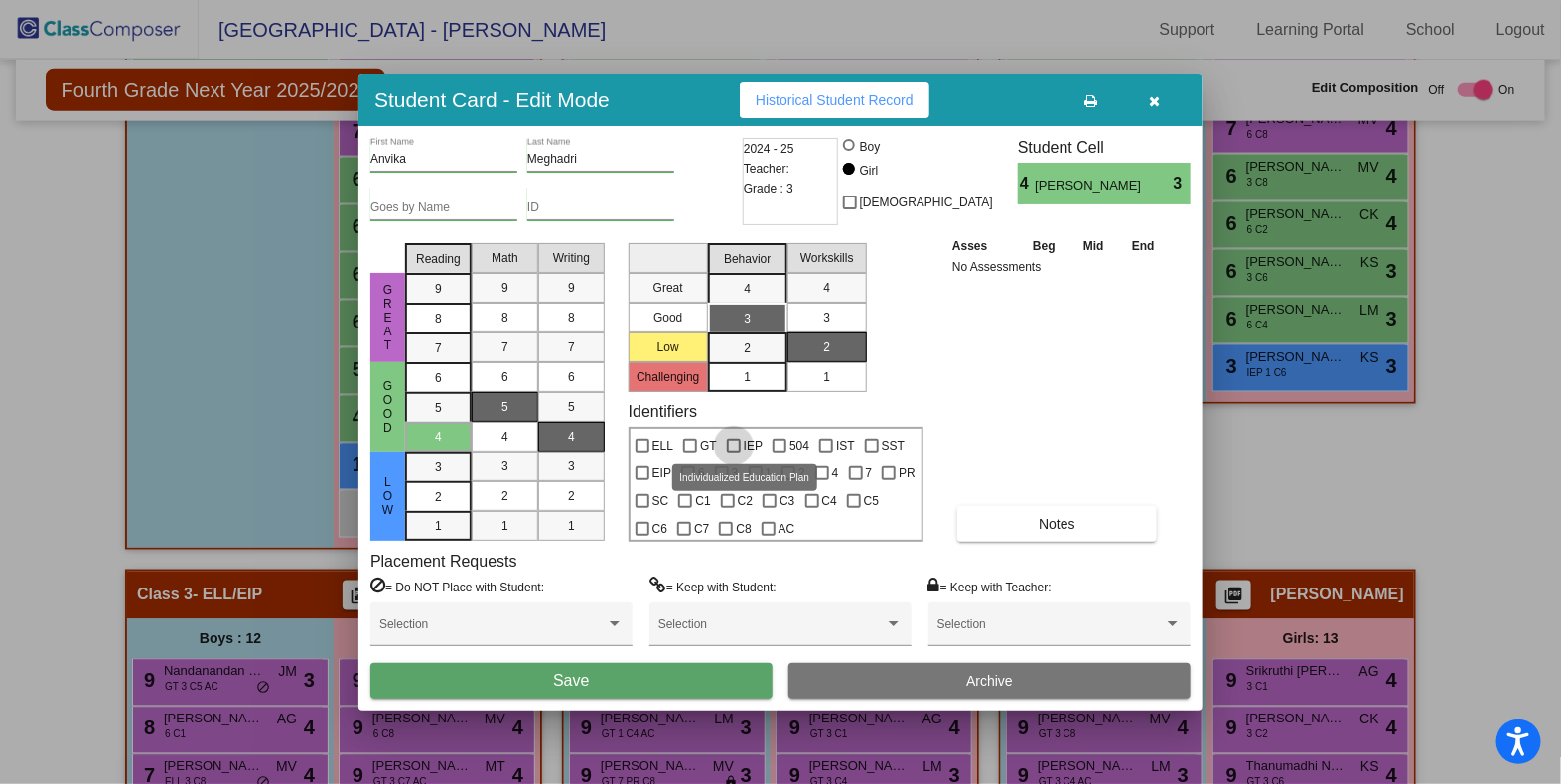 click at bounding box center (734, 446) 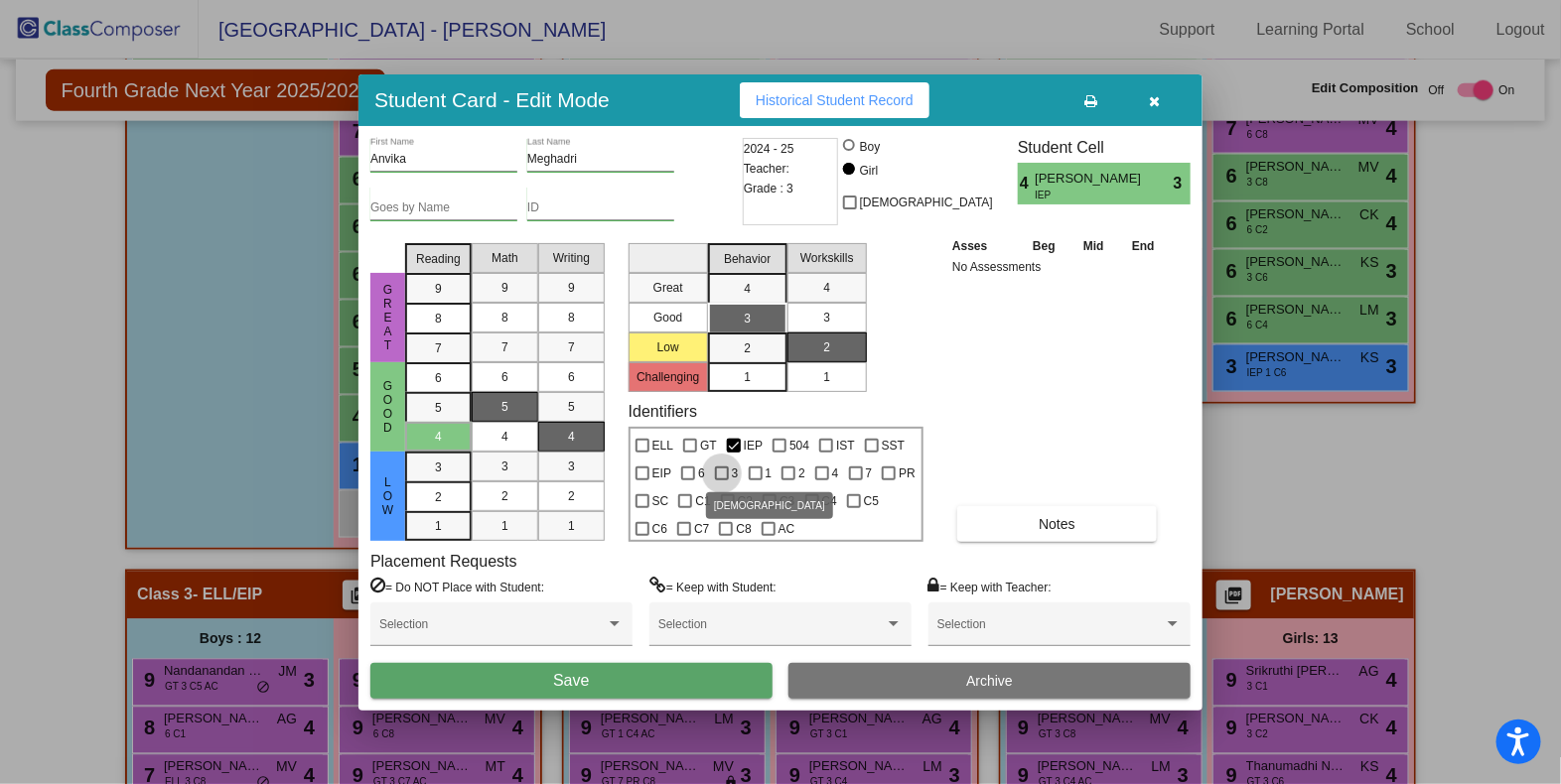 click at bounding box center (722, 473) 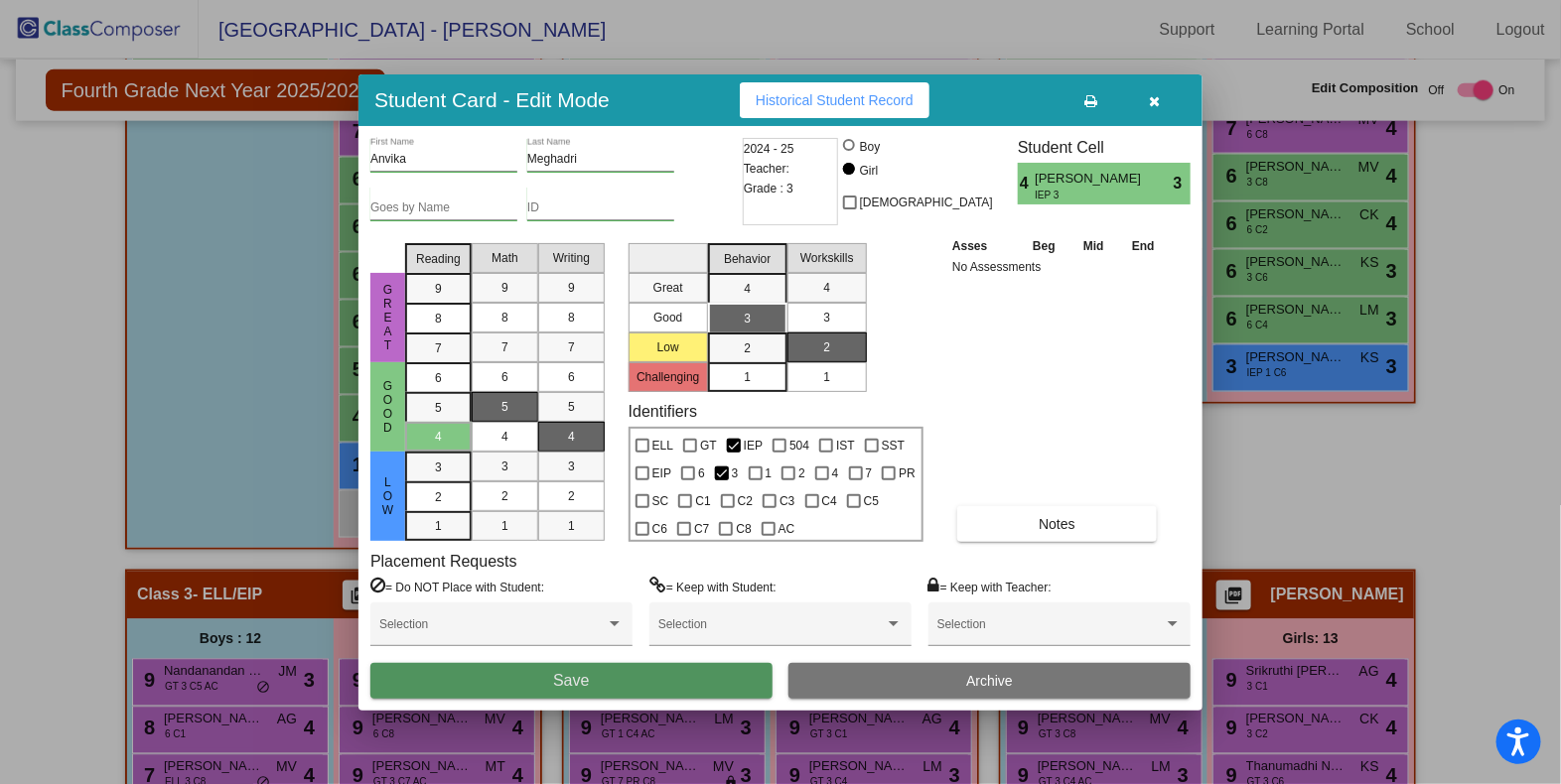 click on "Save" at bounding box center [571, 681] 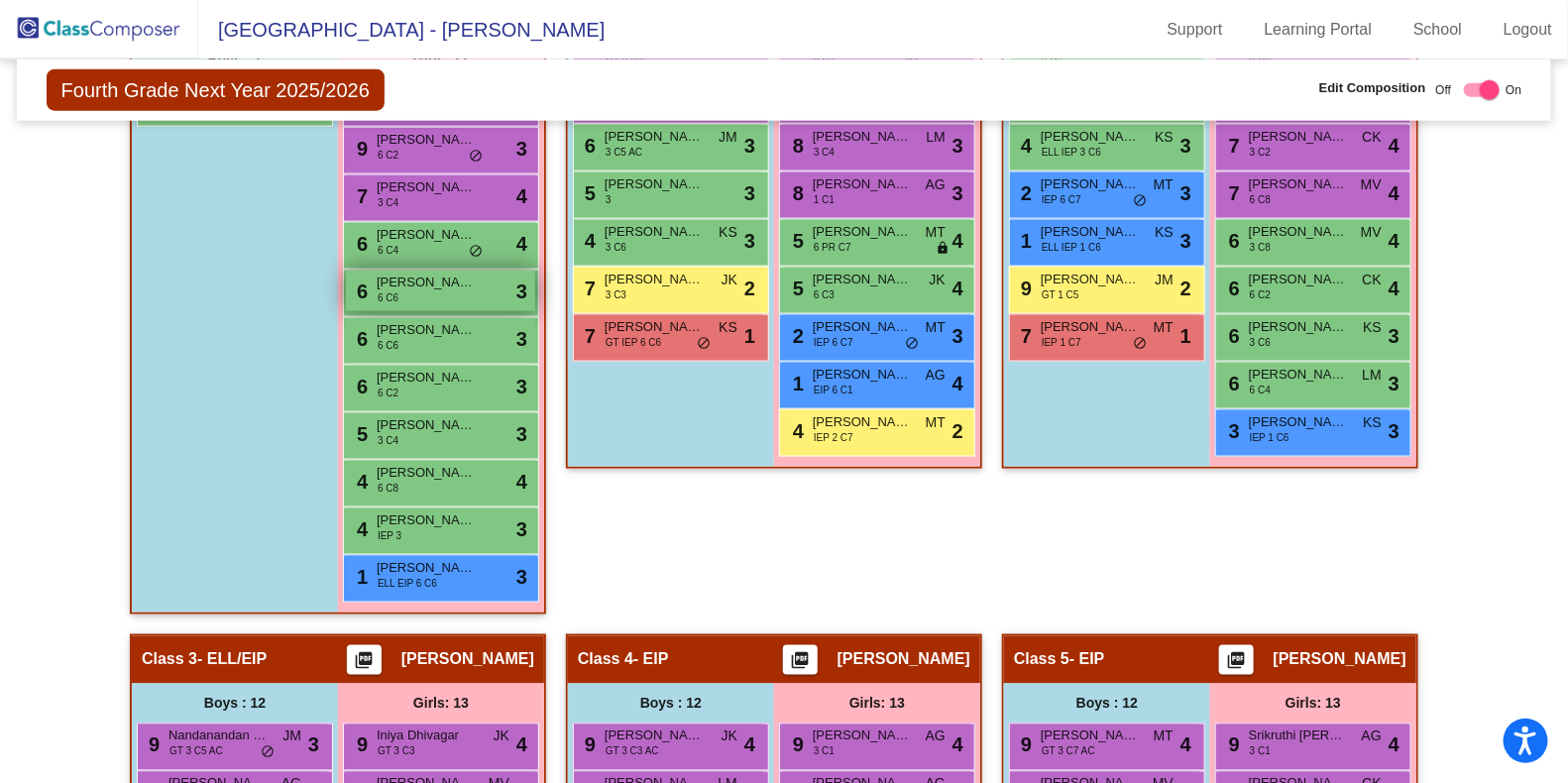 scroll, scrollTop: 1007, scrollLeft: 0, axis: vertical 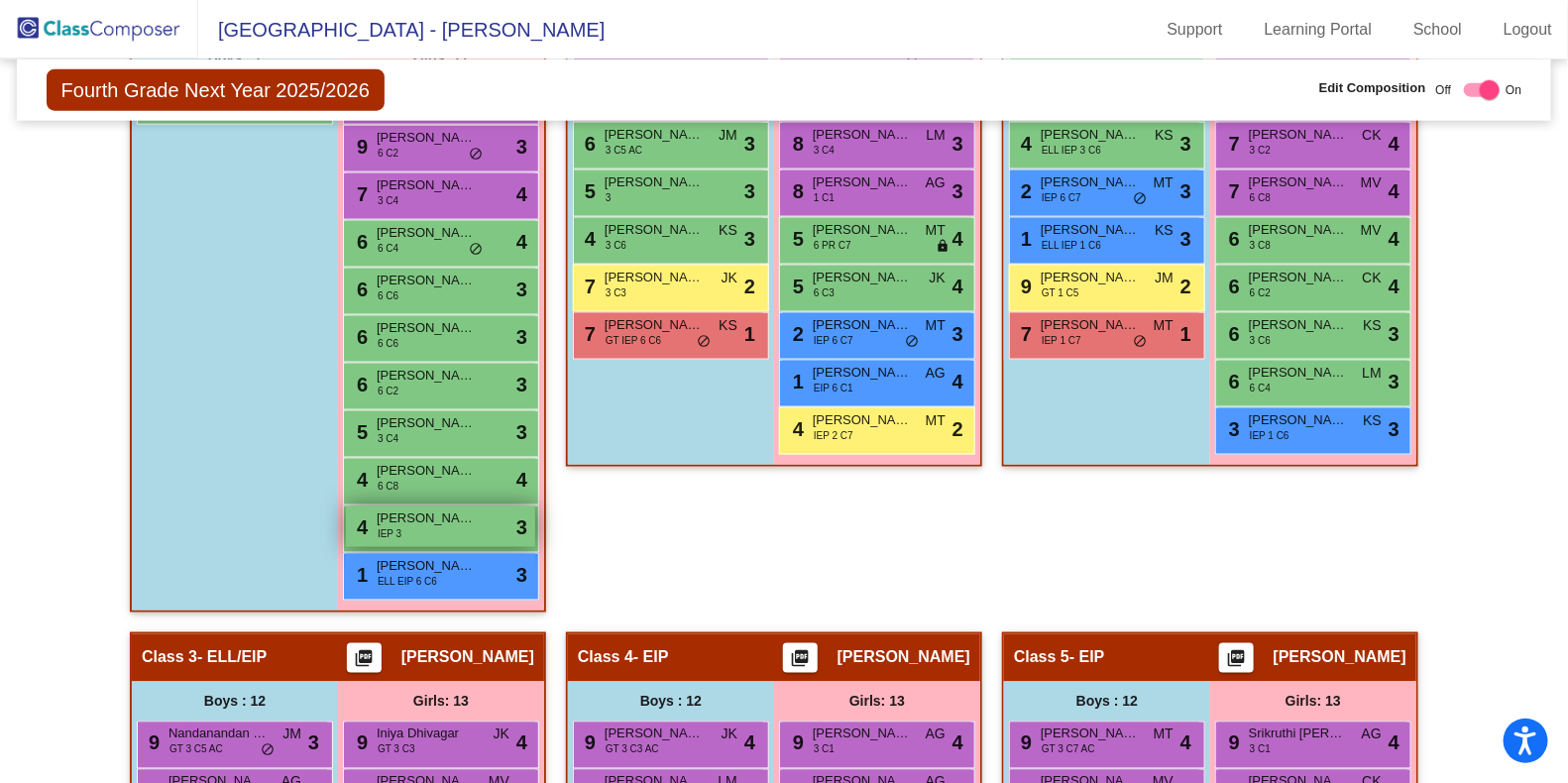 click on "Anvika Meghadri" at bounding box center (426, 518) 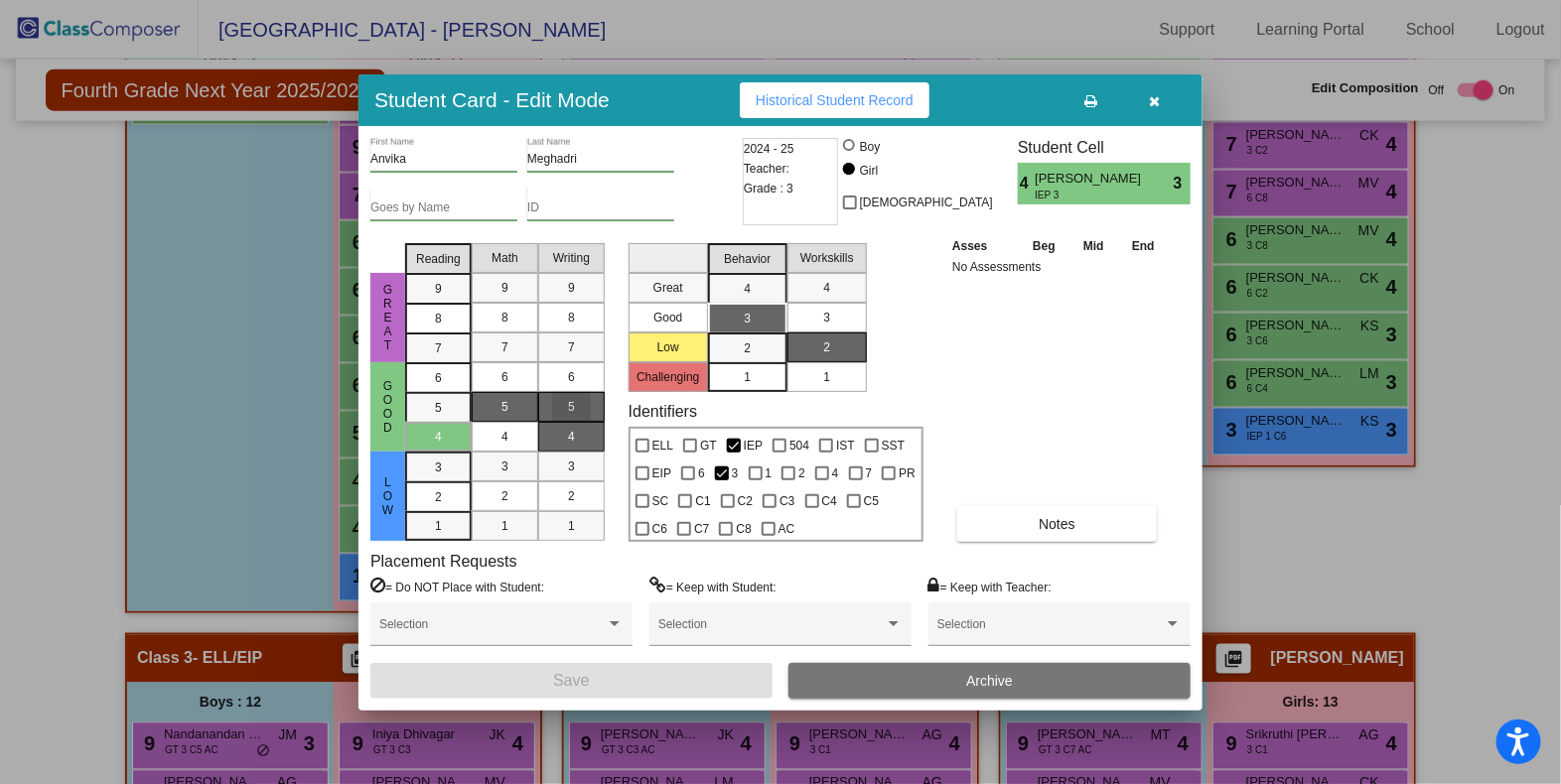 click on "5" at bounding box center [571, 407] 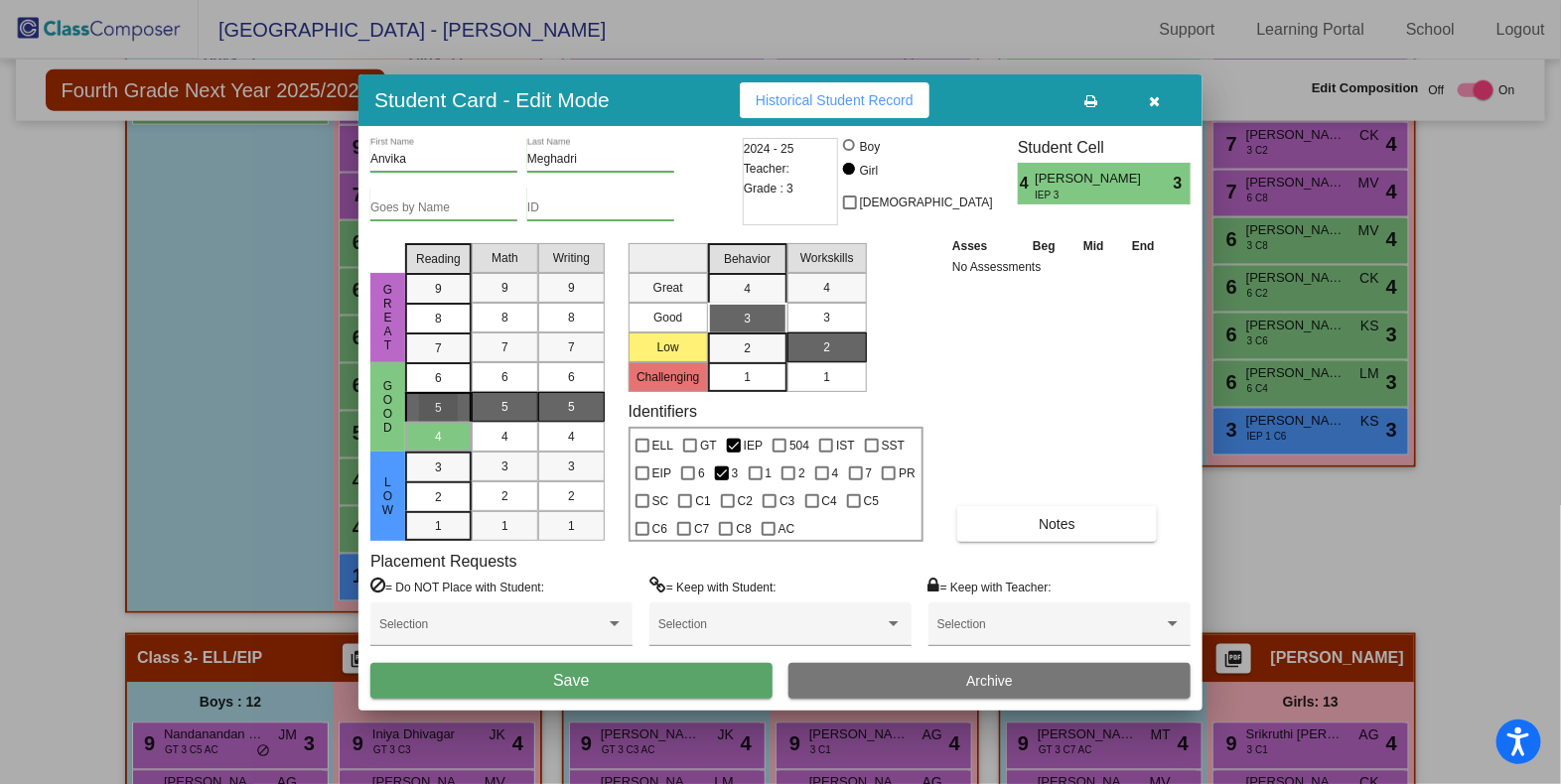 click on "5" at bounding box center [438, 378] 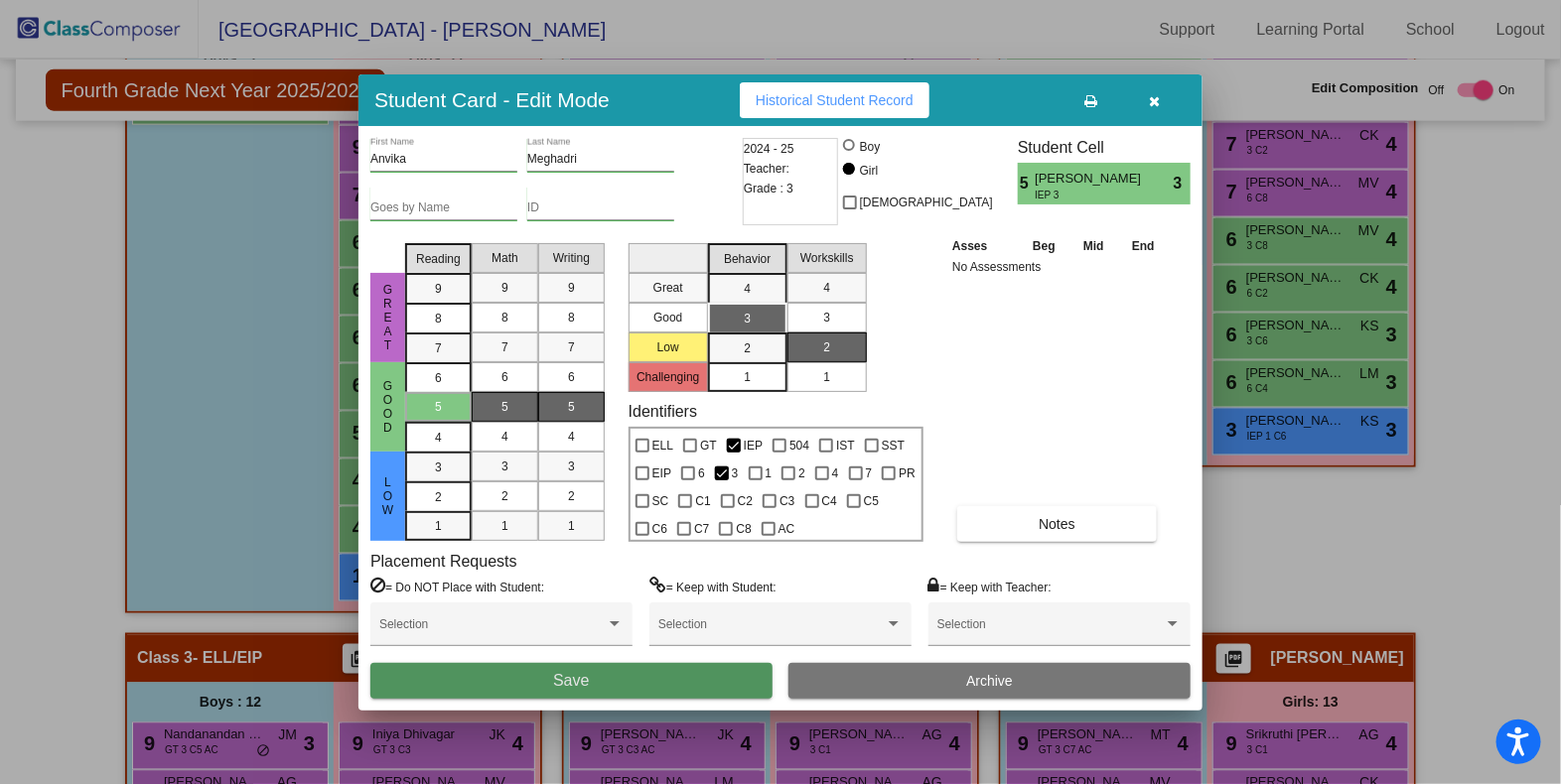 click on "Save" at bounding box center [571, 681] 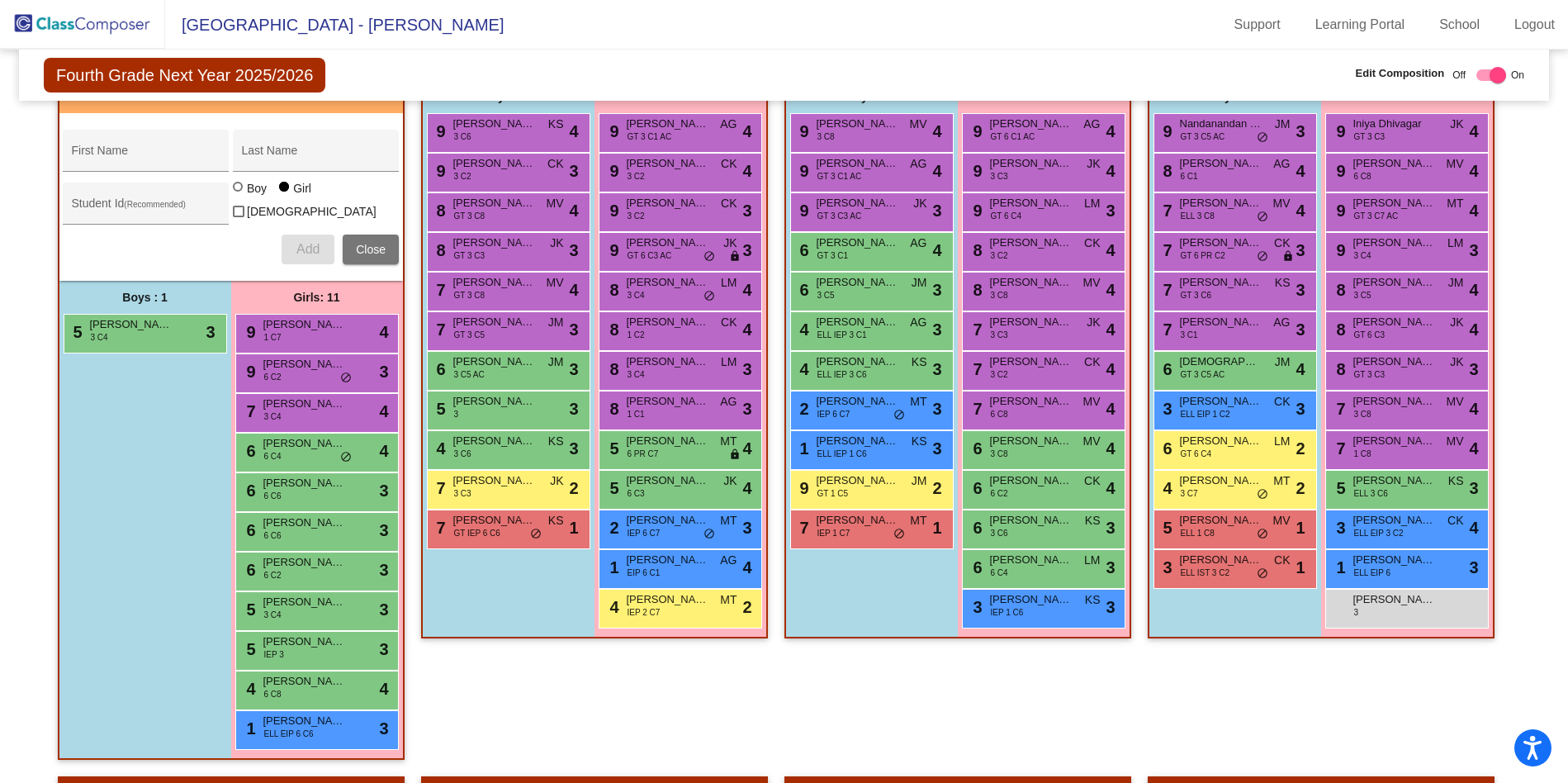 scroll, scrollTop: 524, scrollLeft: 0, axis: vertical 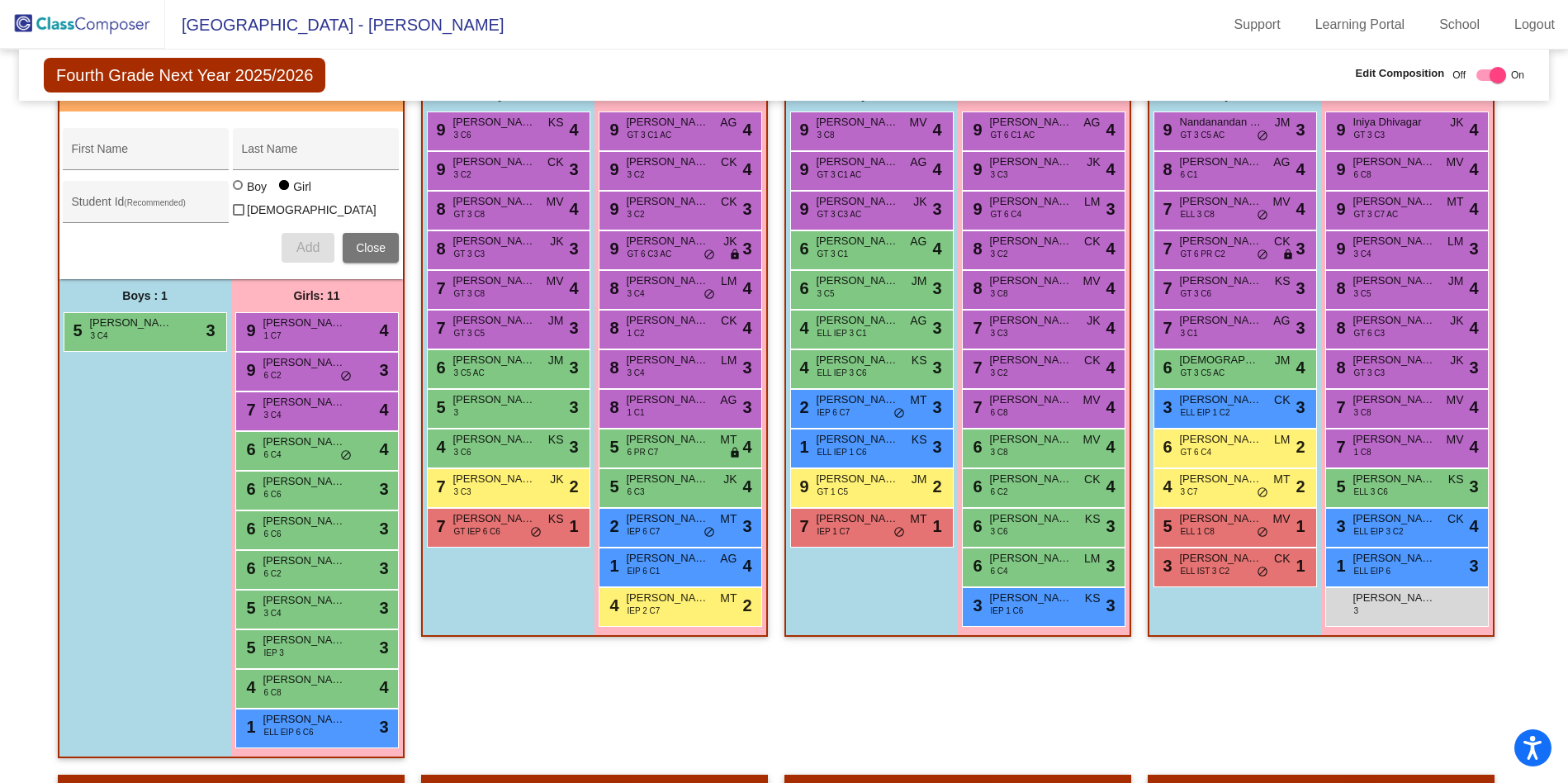 drag, startPoint x: 1207, startPoint y: 7, endPoint x: 776, endPoint y: 744, distance: 853.774 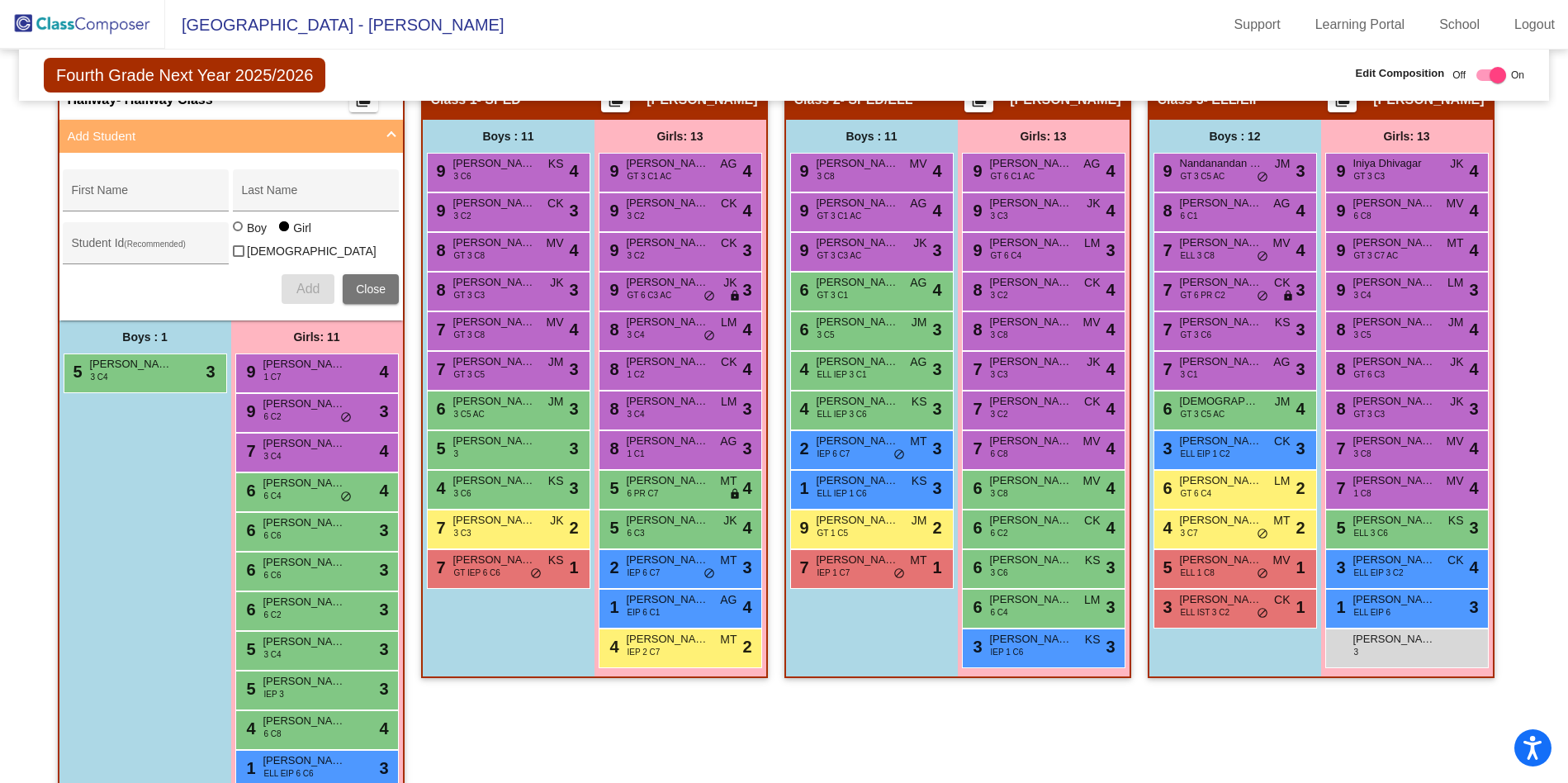 scroll, scrollTop: 475, scrollLeft: 0, axis: vertical 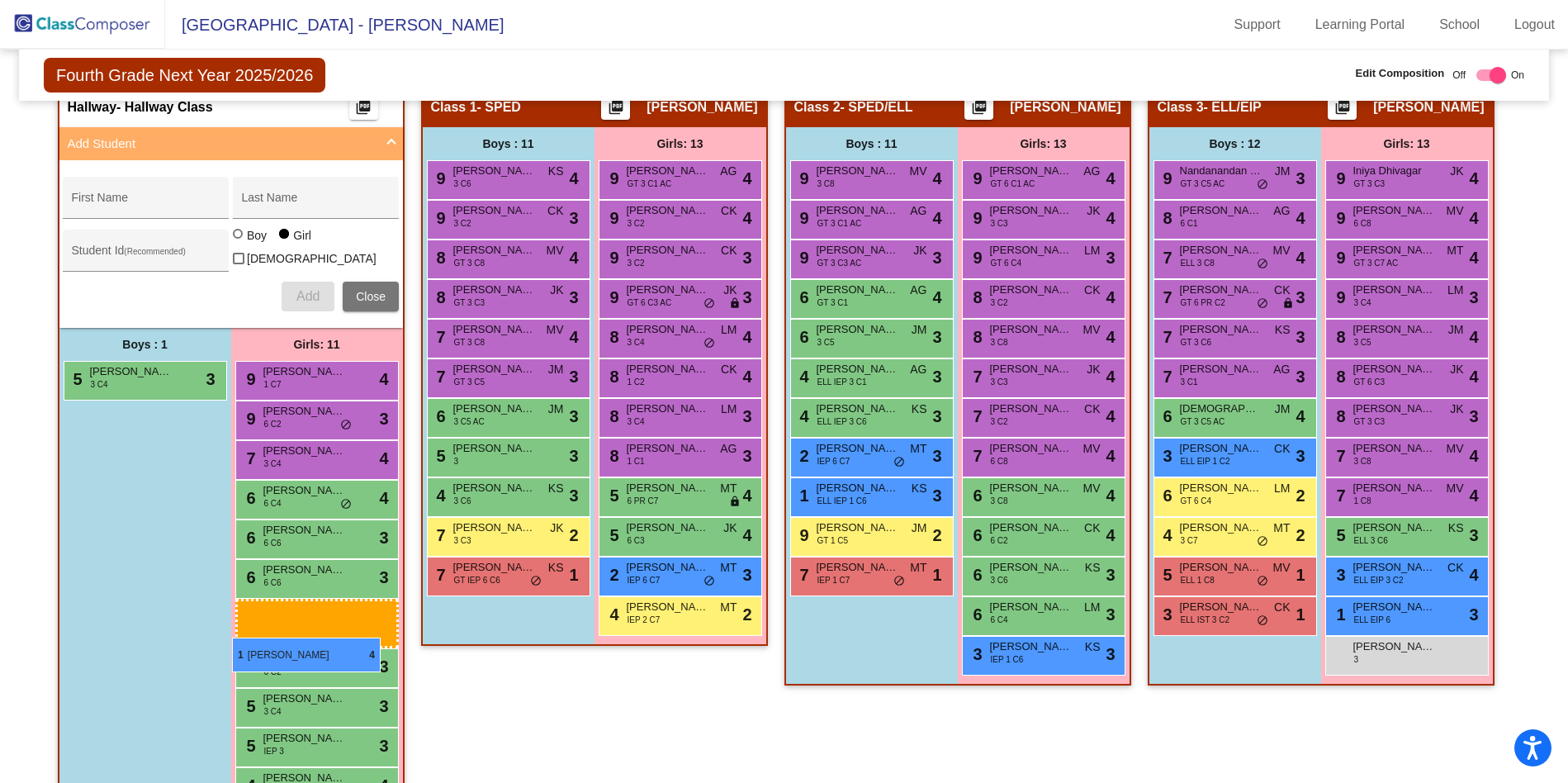 drag, startPoint x: 660, startPoint y: 610, endPoint x: 220, endPoint y: 638, distance: 440.89001 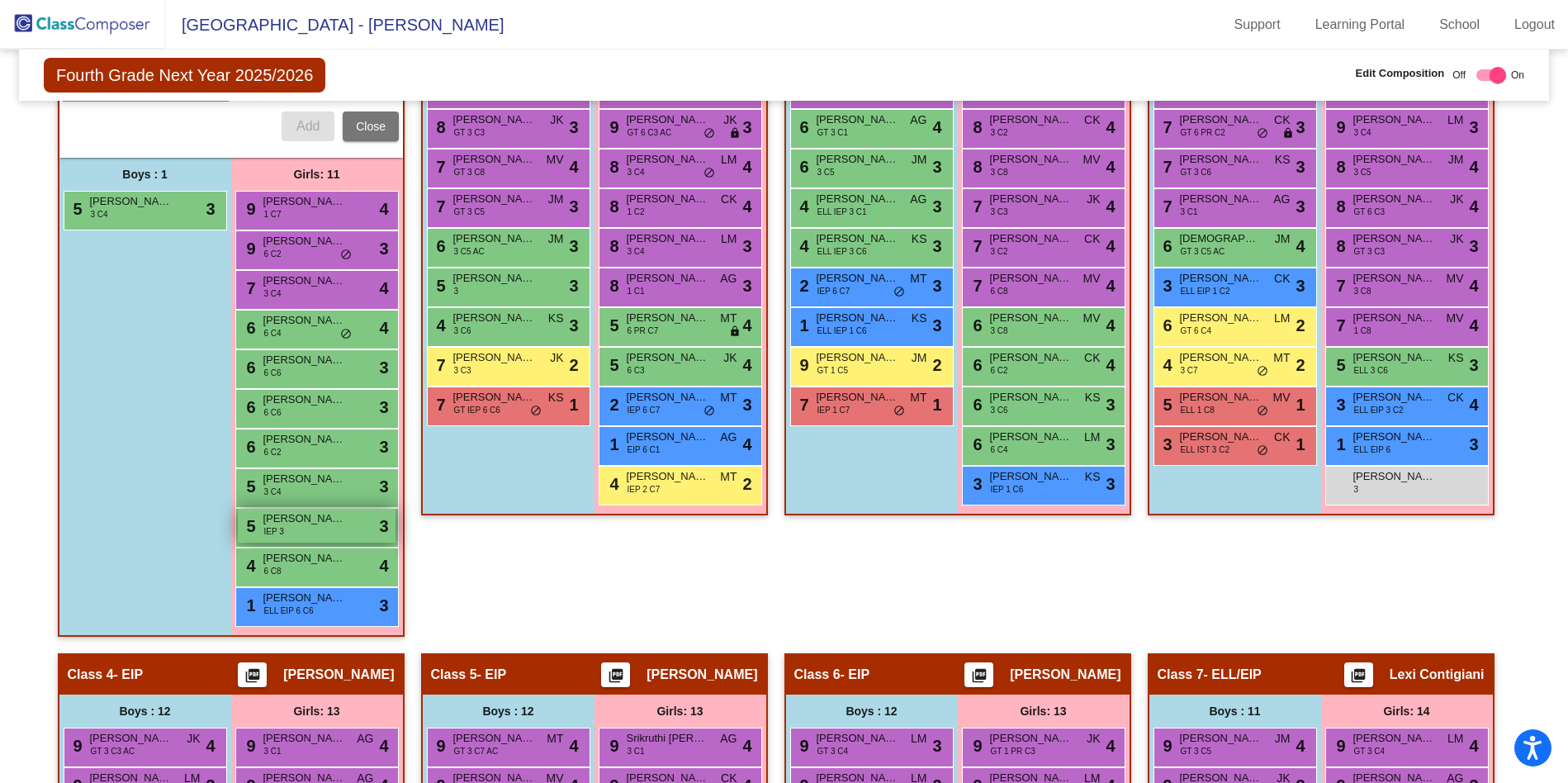 scroll, scrollTop: 662, scrollLeft: 0, axis: vertical 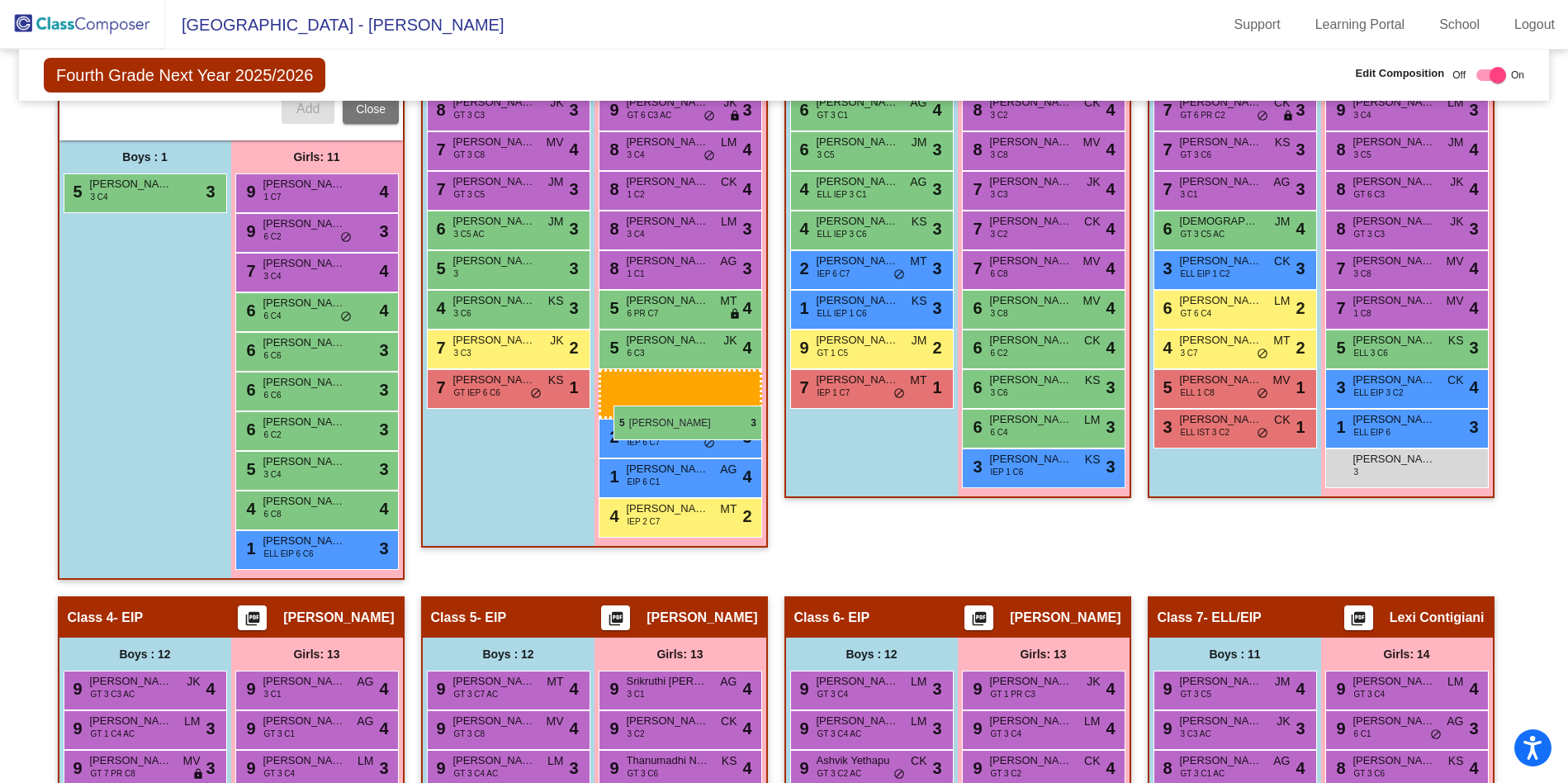 drag, startPoint x: 321, startPoint y: 510, endPoint x: 613, endPoint y: 406, distance: 309.9677 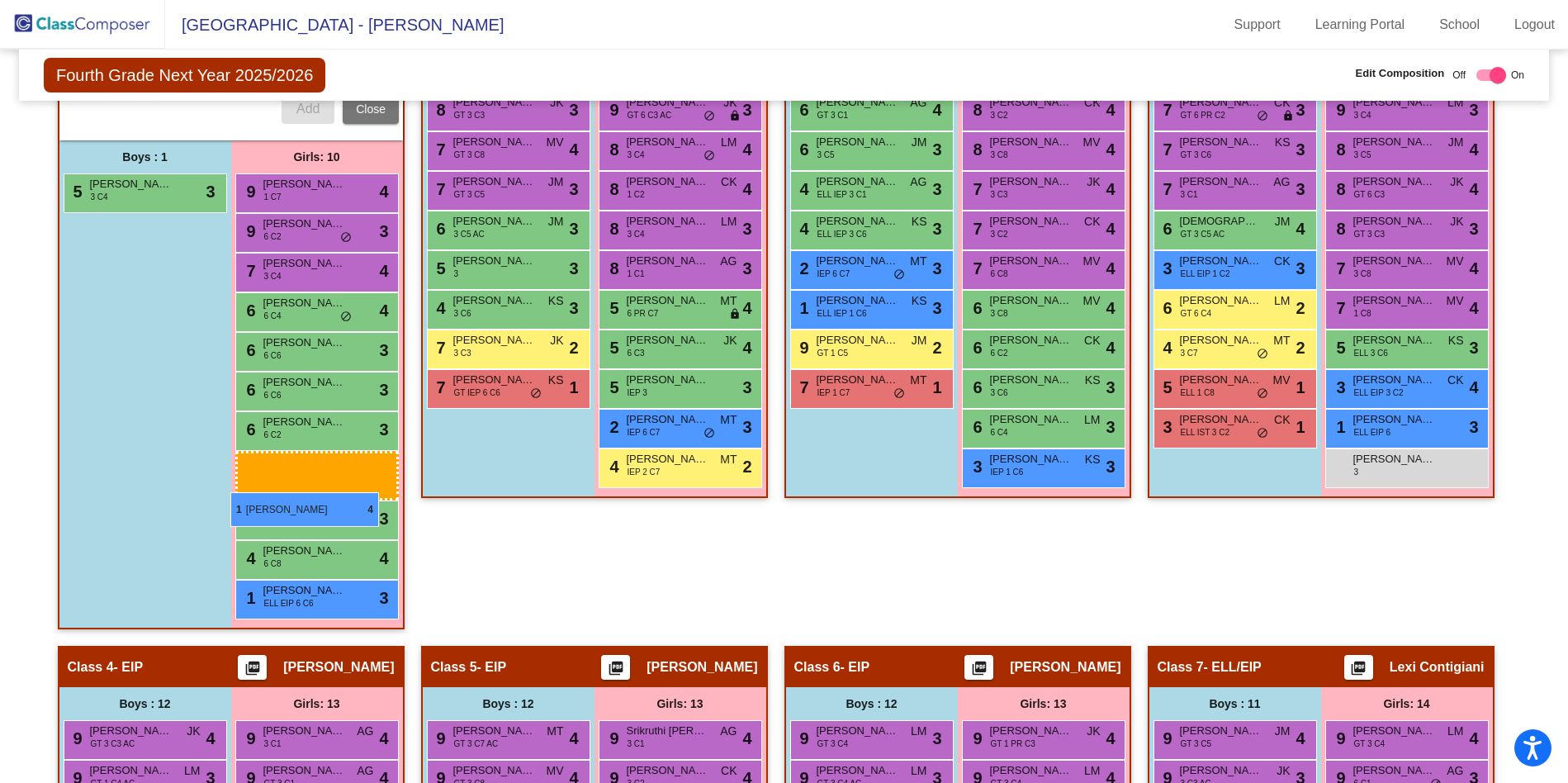 drag, startPoint x: 687, startPoint y: 459, endPoint x: 229, endPoint y: 492, distance: 459.1873 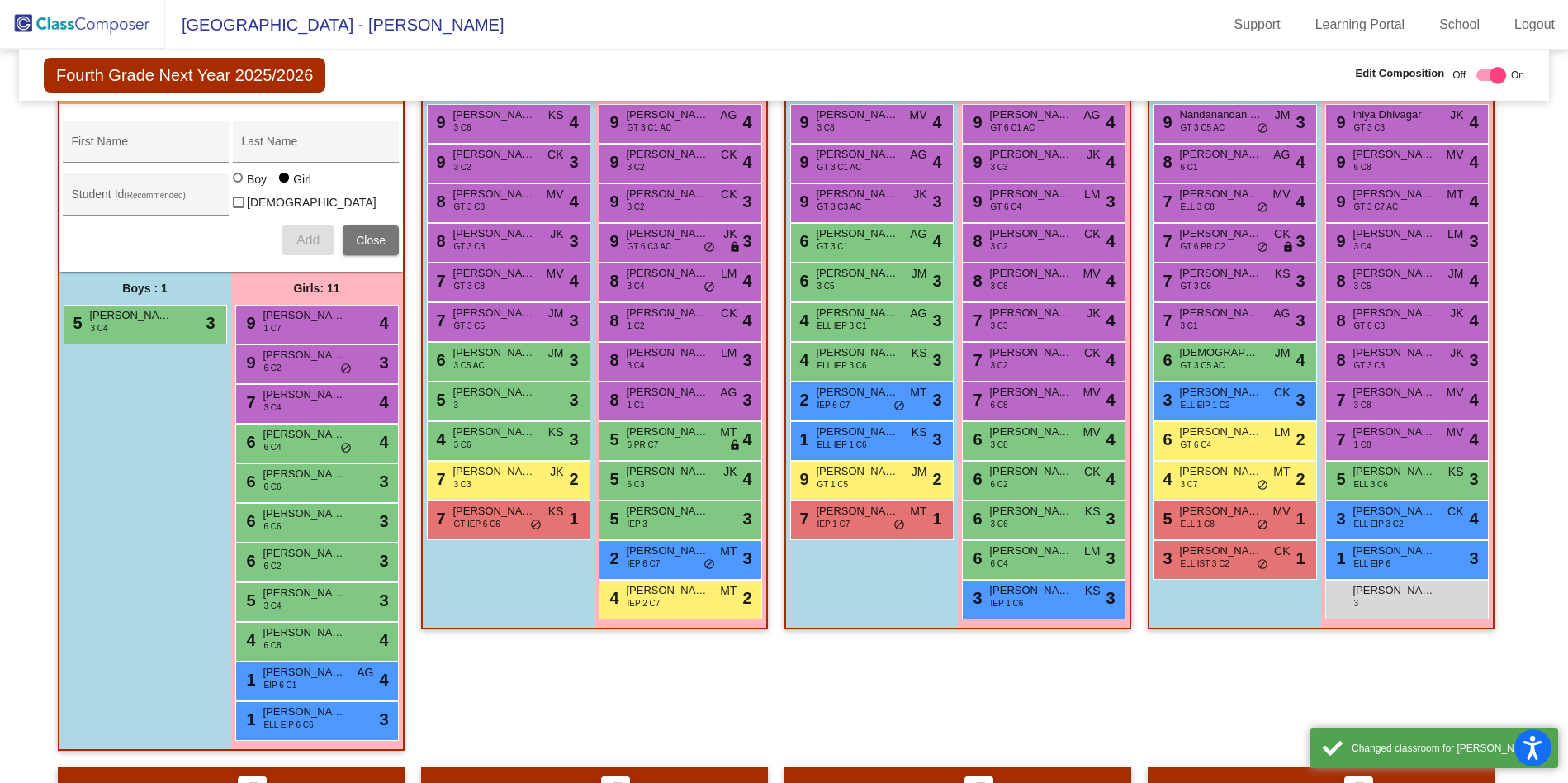 scroll, scrollTop: 529, scrollLeft: 0, axis: vertical 